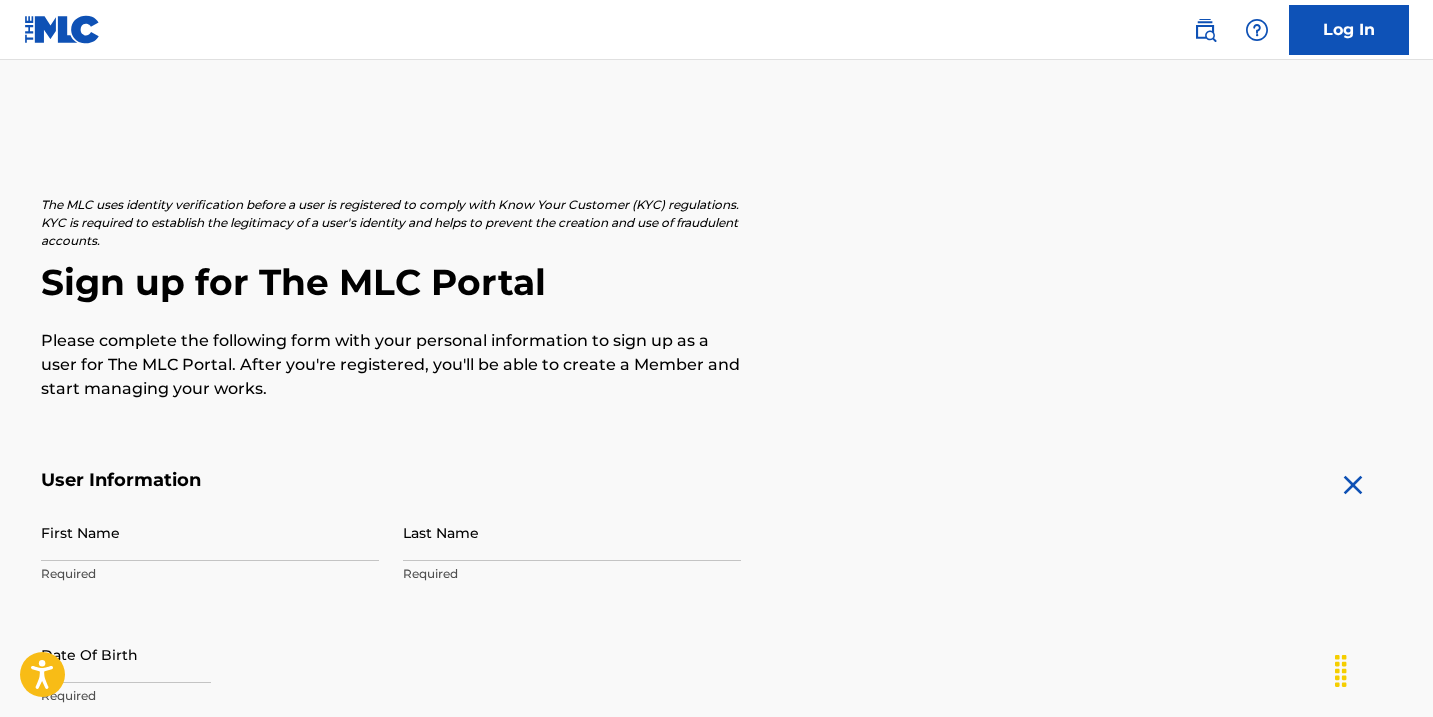 scroll, scrollTop: 0, scrollLeft: 0, axis: both 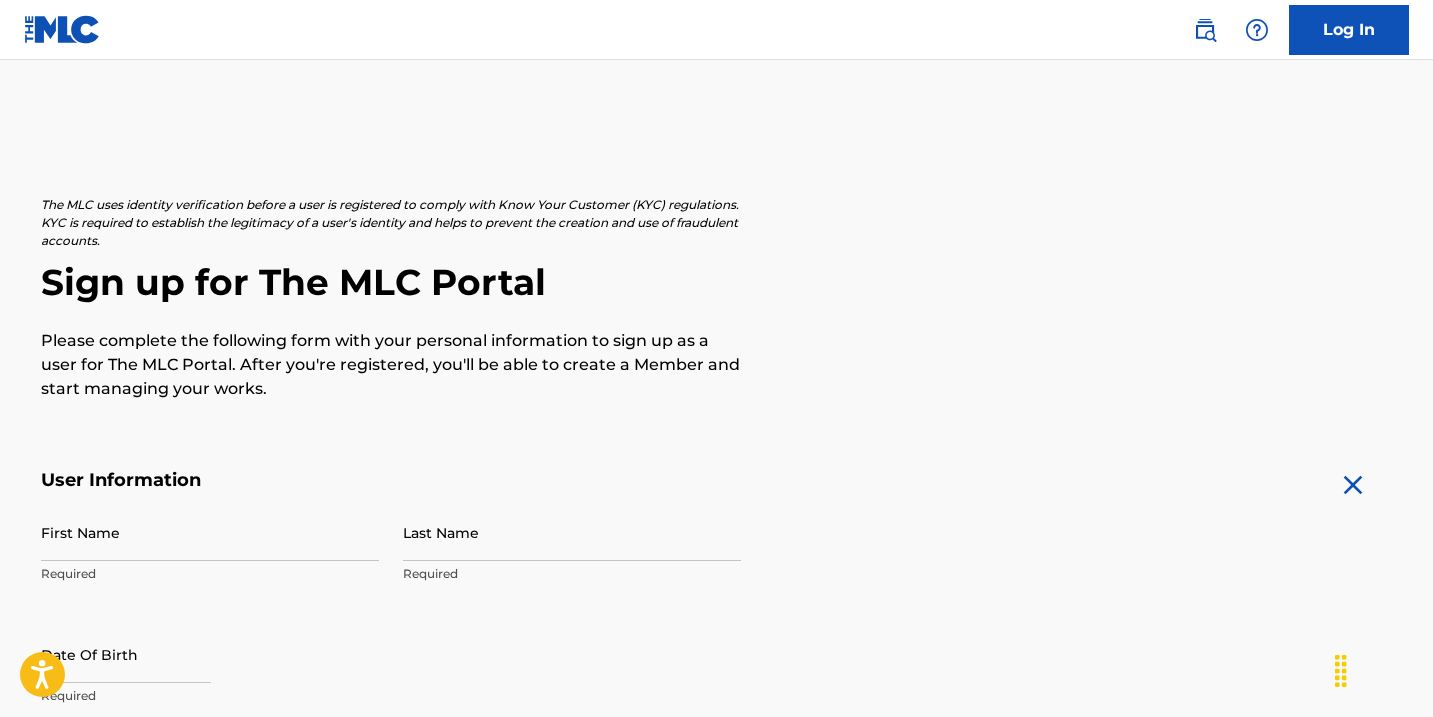 click on "Log In" at bounding box center (1349, 30) 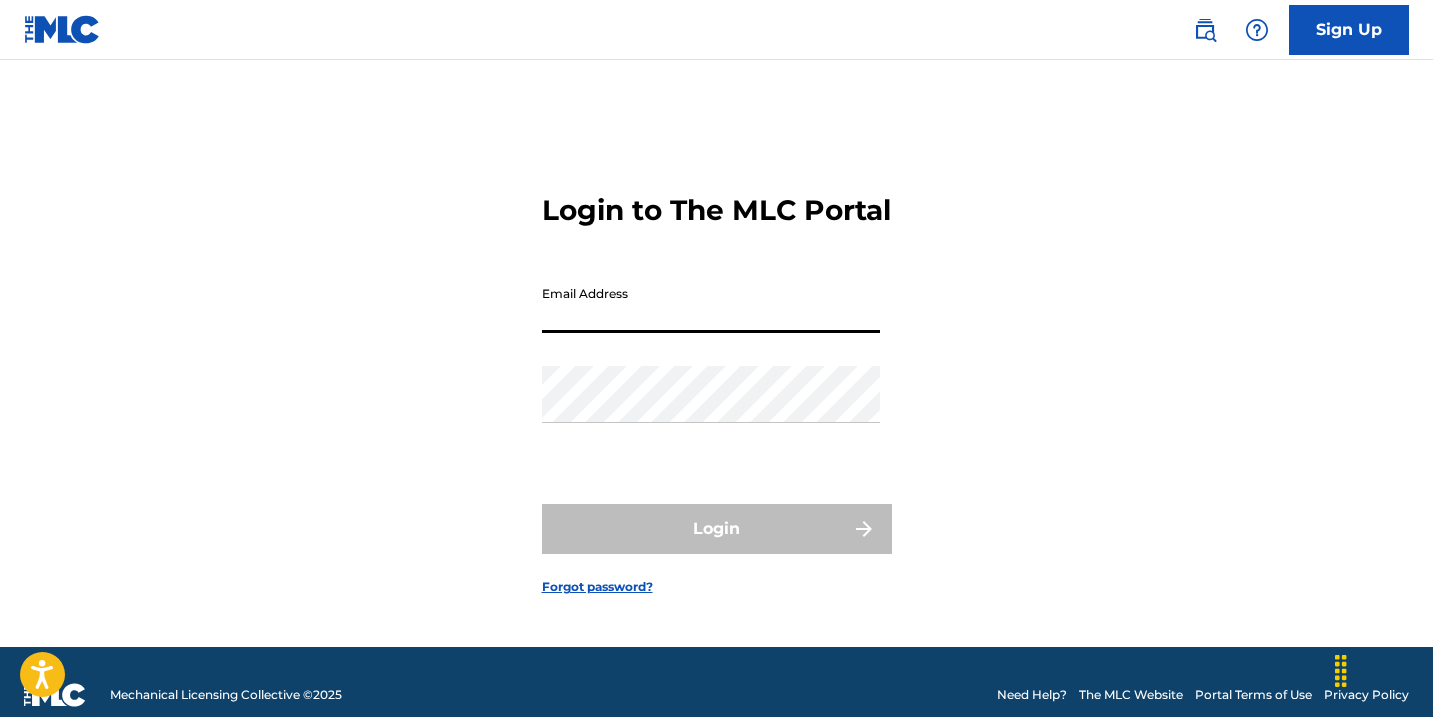 click on "Email Address" at bounding box center [711, 304] 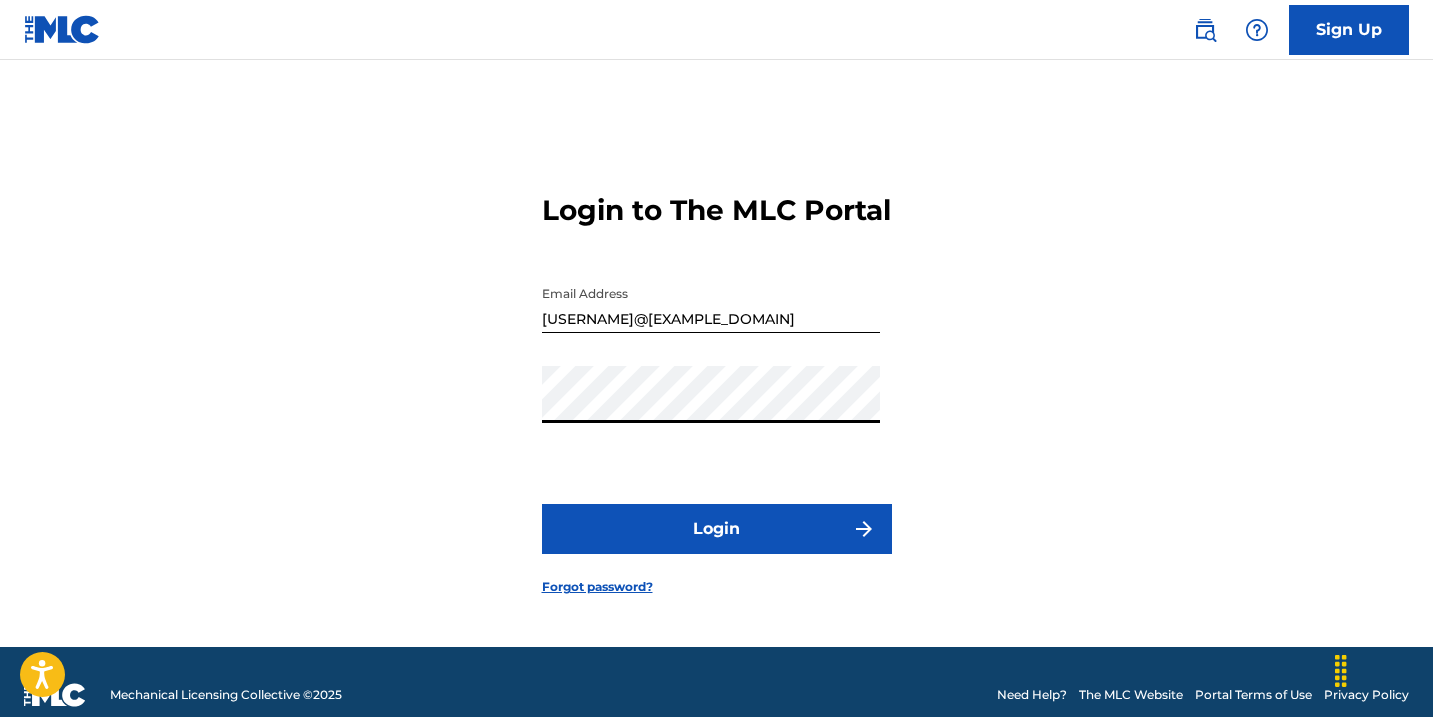 click on "Login" at bounding box center (717, 529) 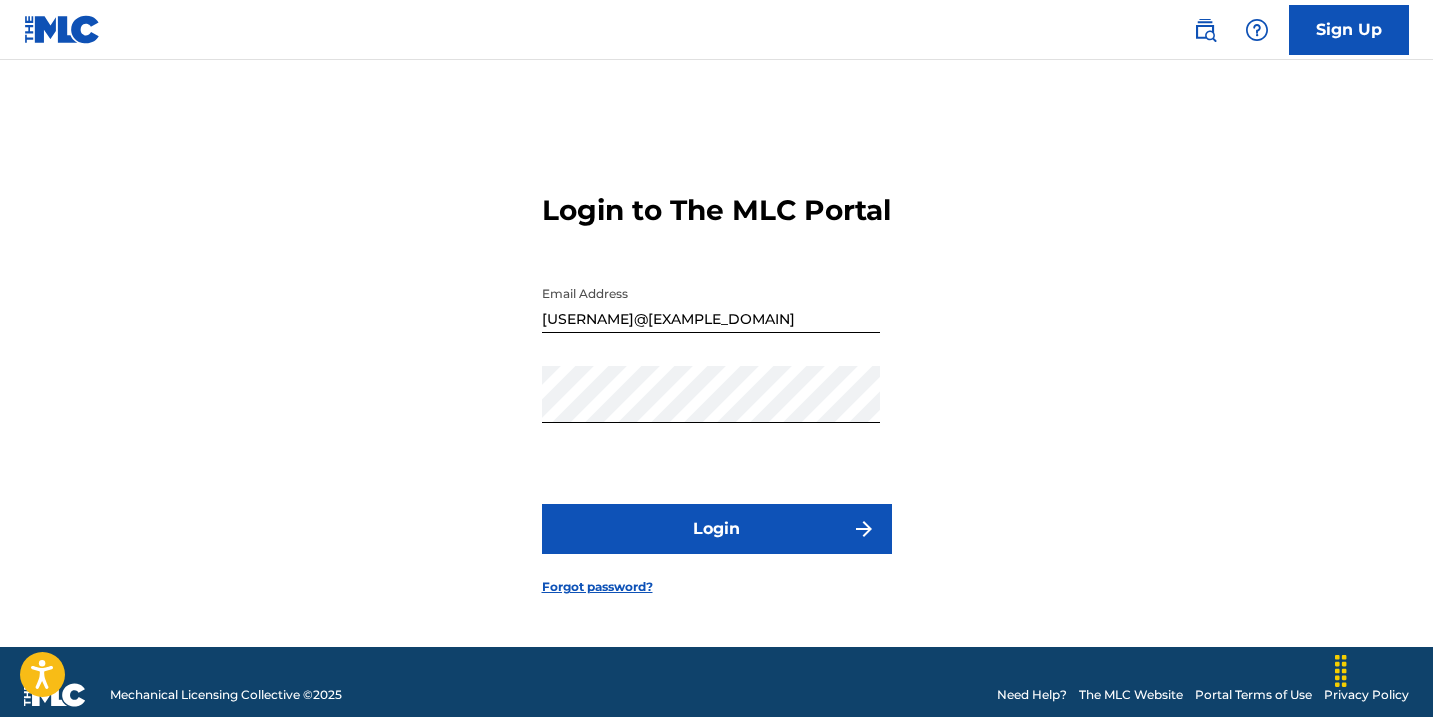 click on "Forgot password?" at bounding box center (597, 587) 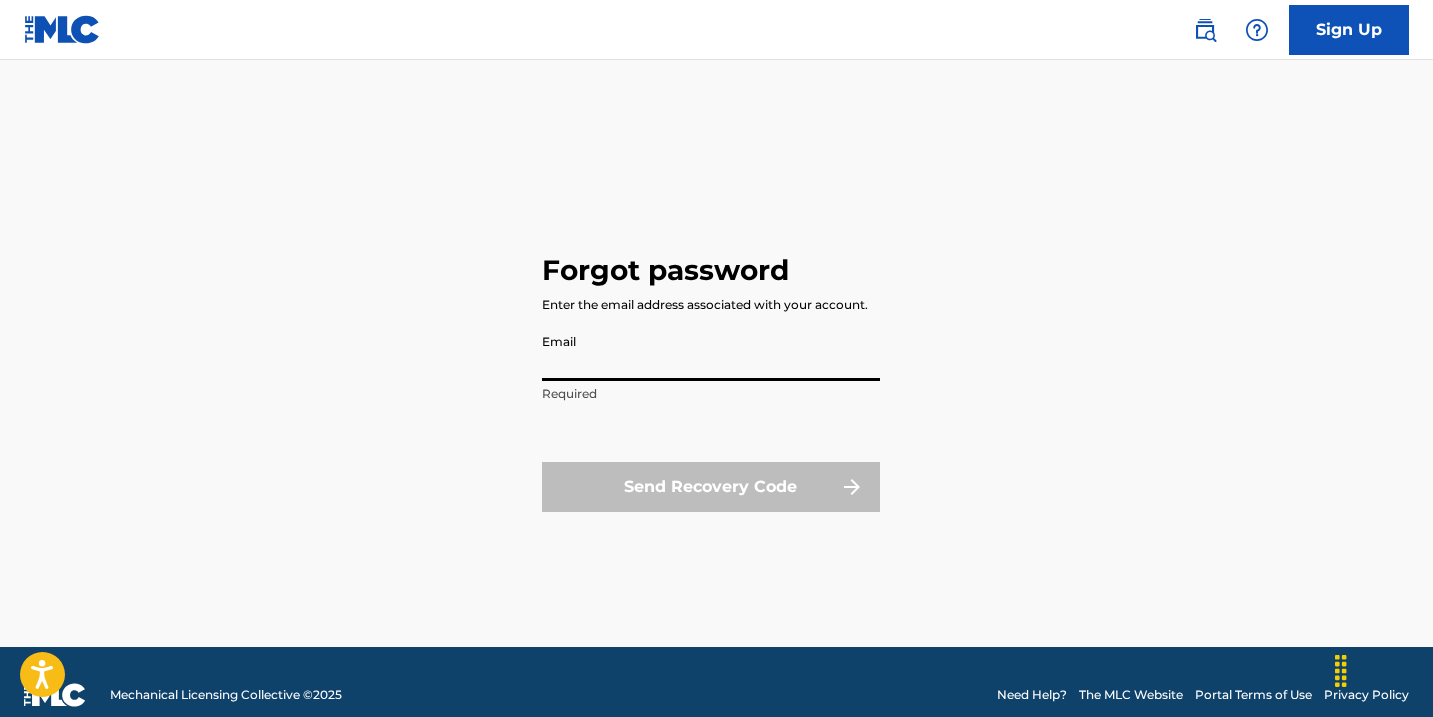 click on "Email" at bounding box center (711, 352) 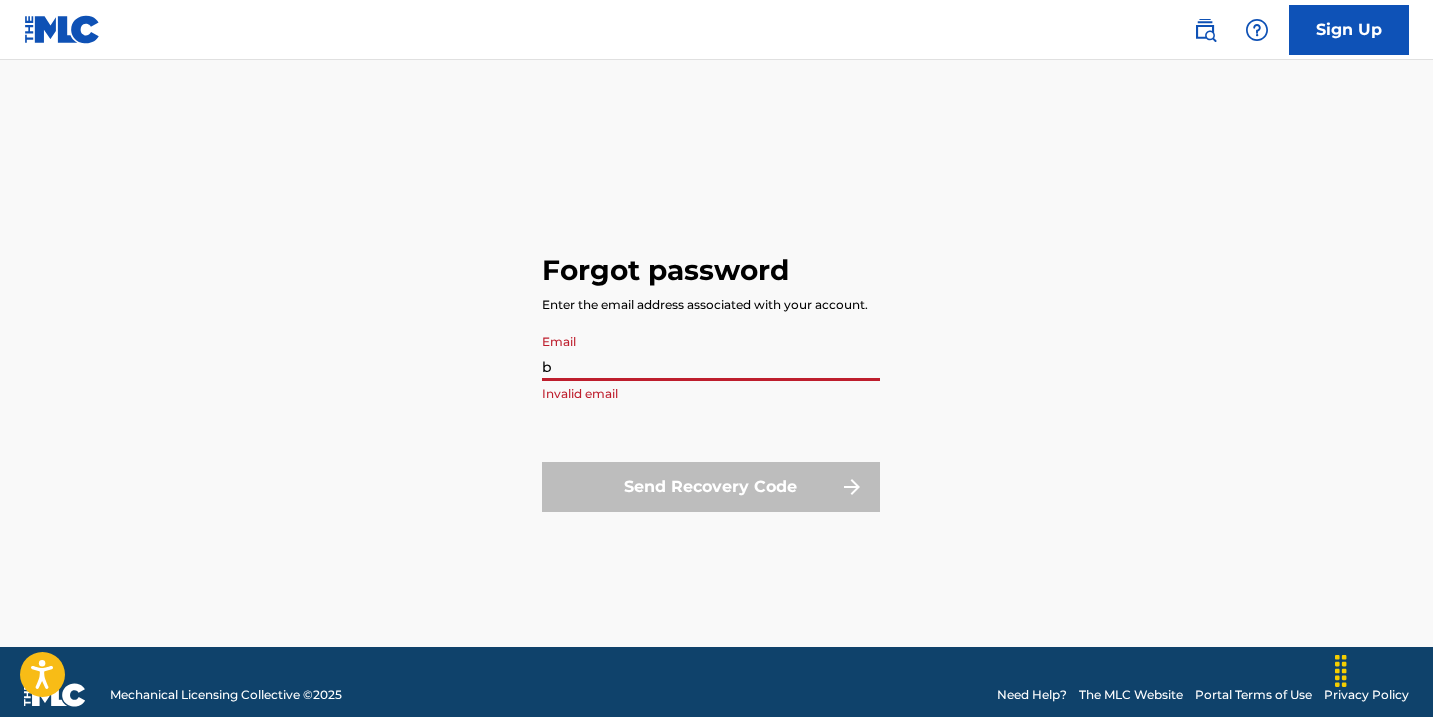 type on "[USERNAME]@[EXAMPLE_DOMAIN]" 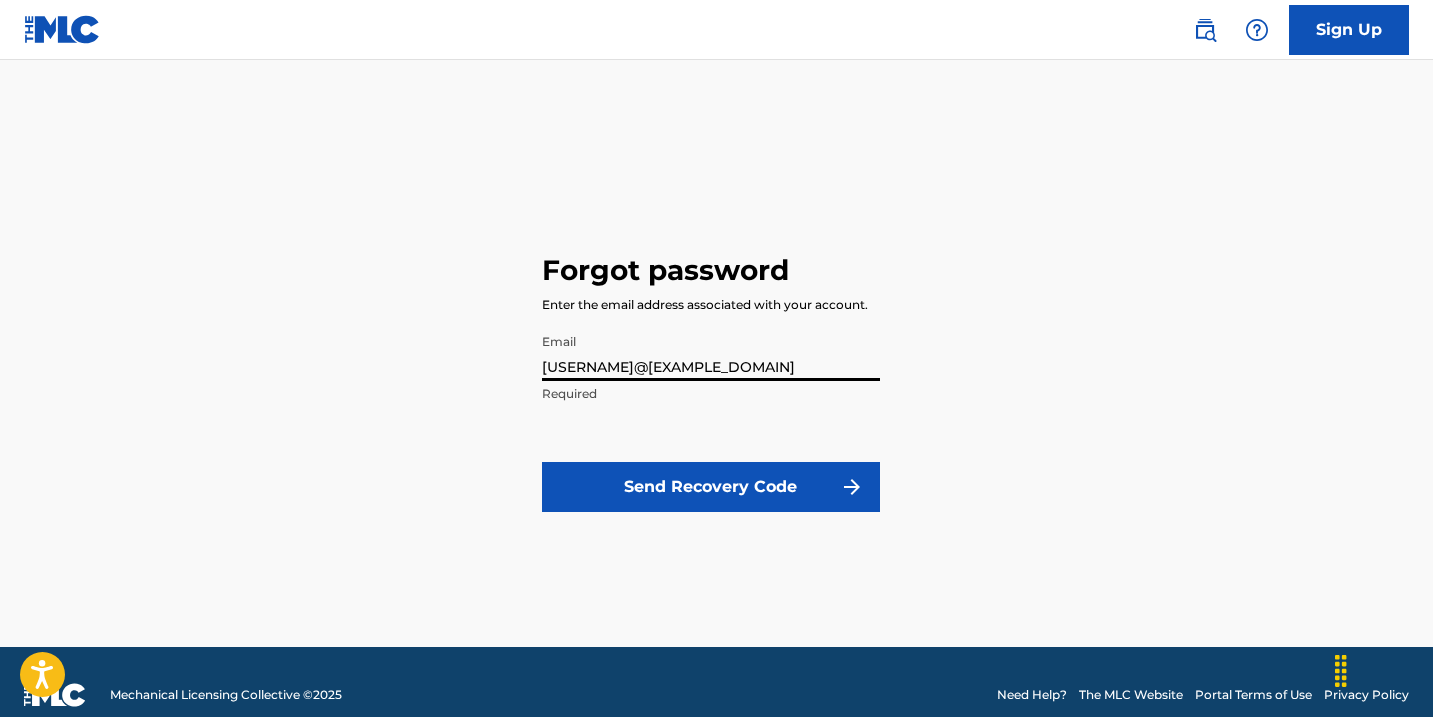 click on "Send Recovery Code" at bounding box center (711, 487) 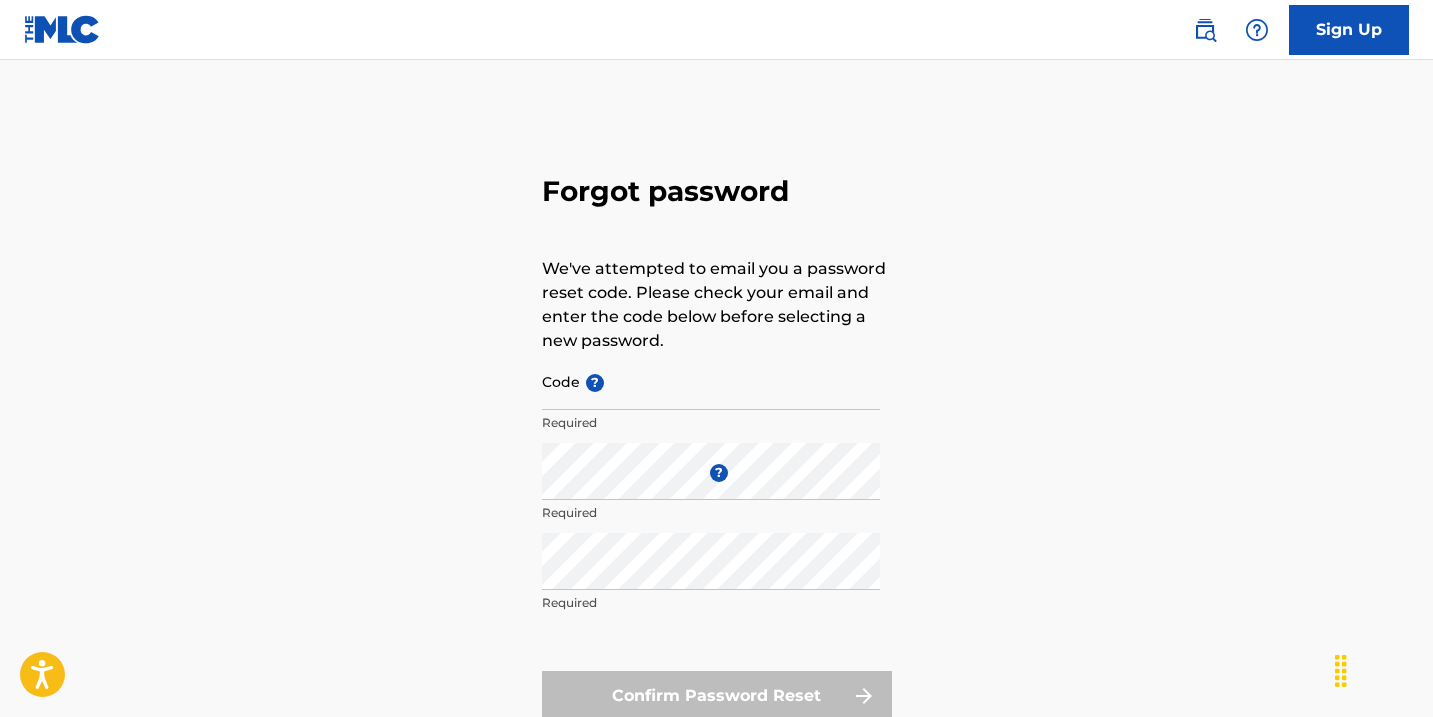 click on "Forgot password We've attempted to email you a password reset code. Please check your email and enter the code below before selecting a new password. Code ? Required Enter a new password ? Required Repeat the password Required Confirm Password Reset" at bounding box center (717, 443) 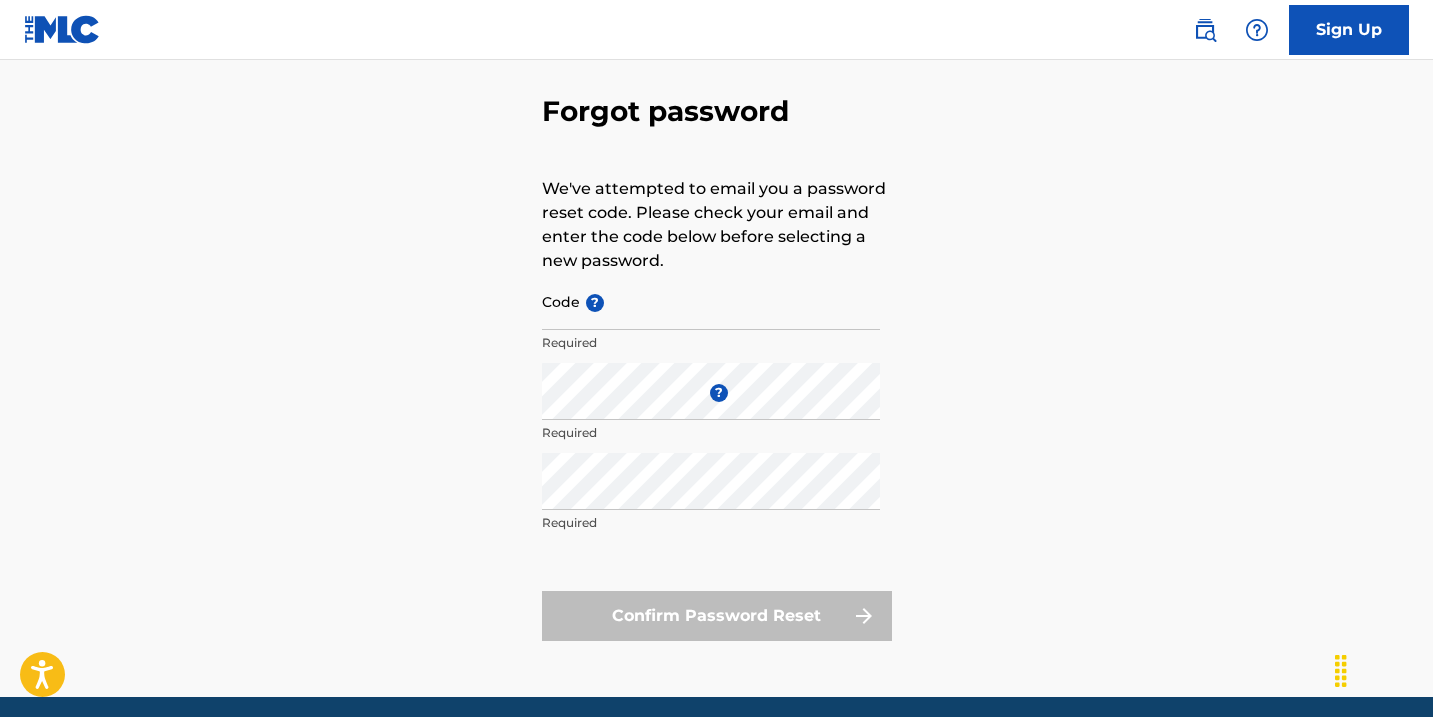 scroll, scrollTop: 76, scrollLeft: 0, axis: vertical 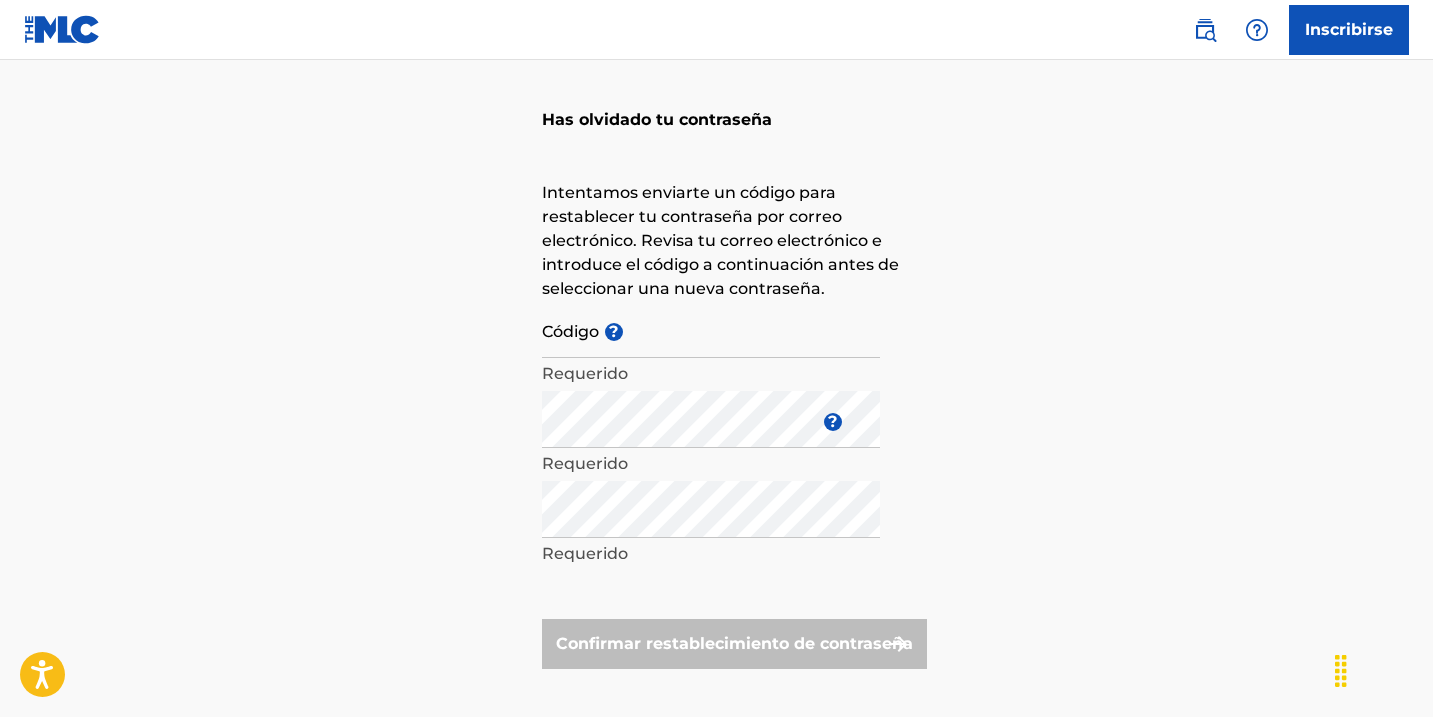click on "Código ?" at bounding box center (711, 329) 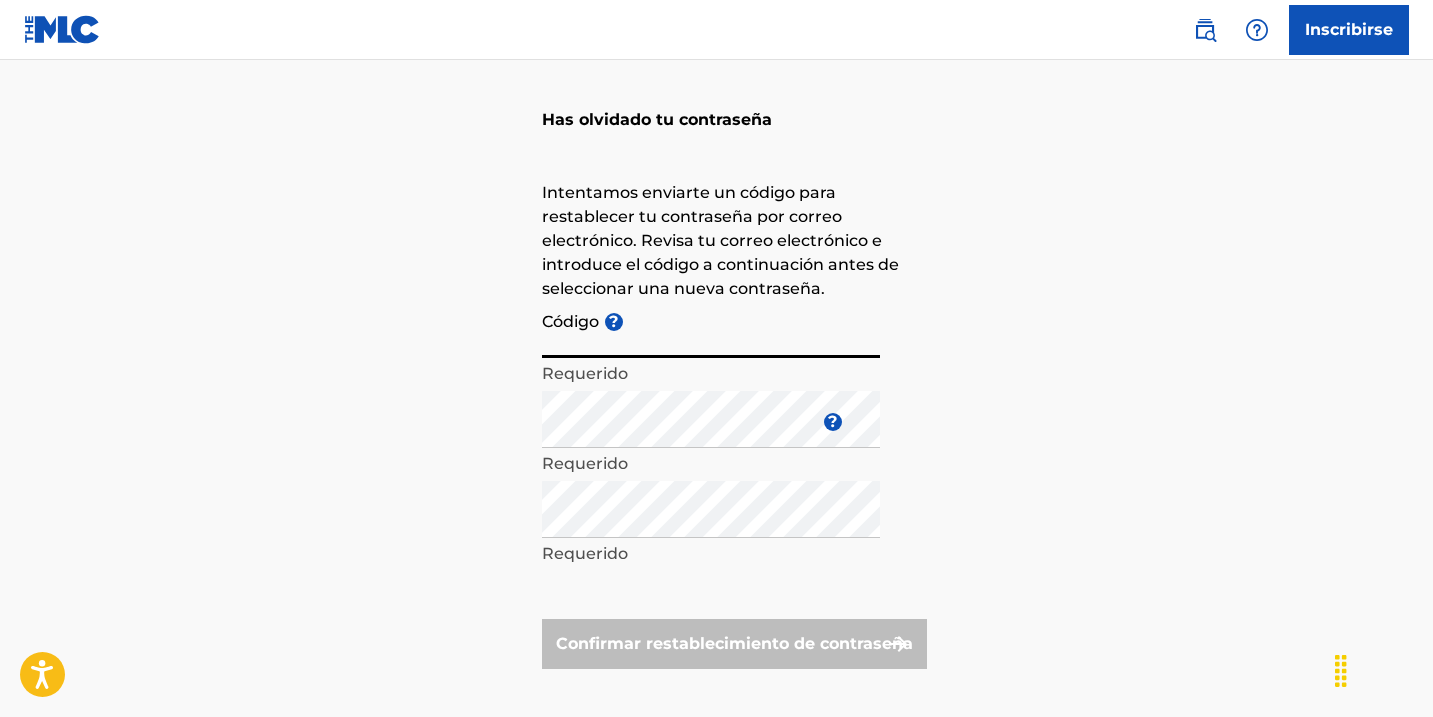 paste on "[ALPHANUMERIC_ID]" 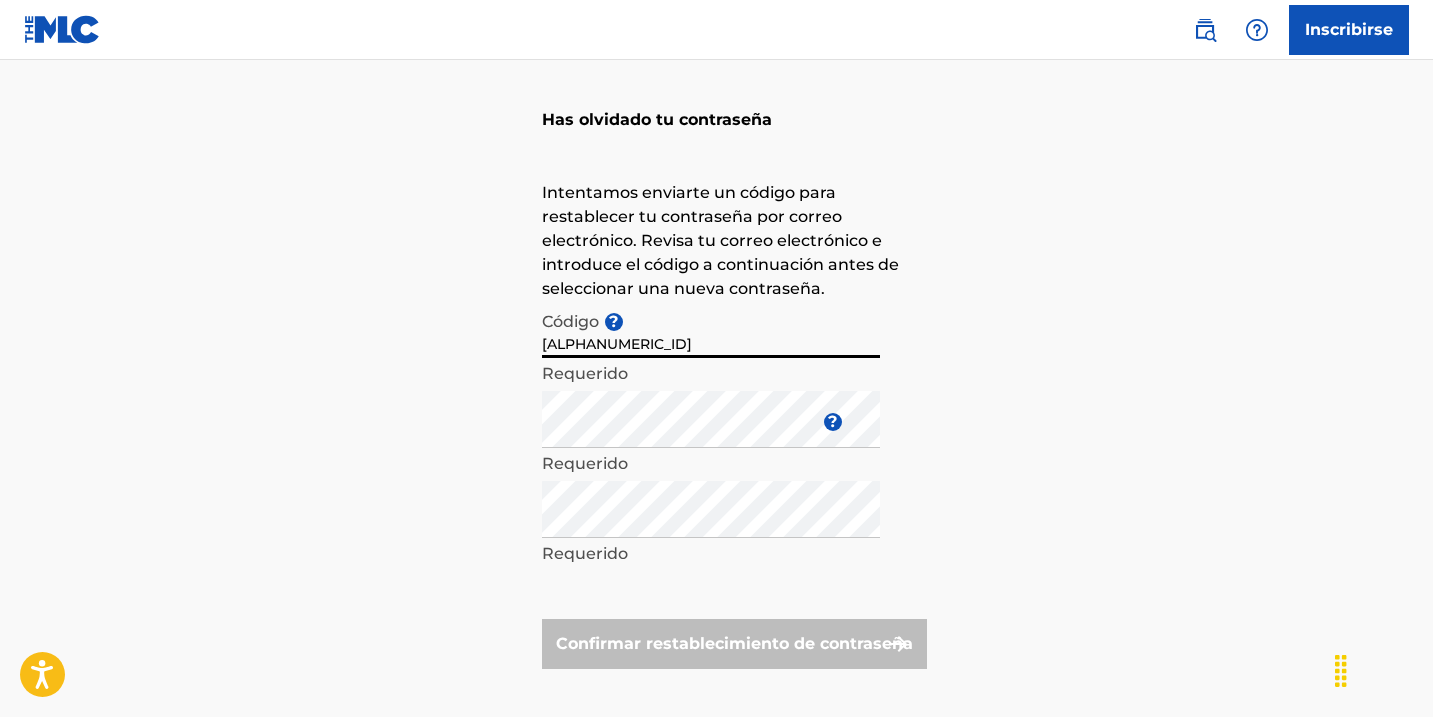 type on "[ALPHANUMERIC_ID]" 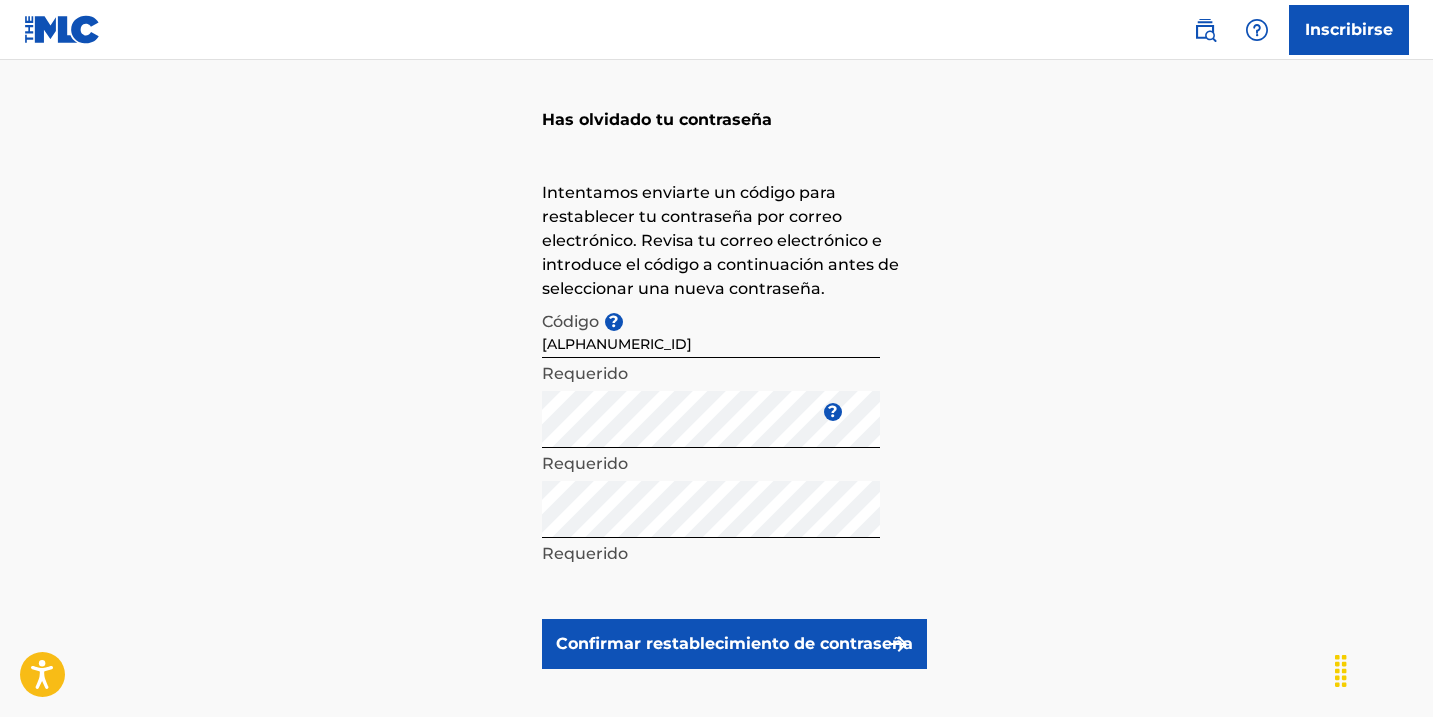 click on "Confirmar restablecimiento de contraseña" at bounding box center [734, 643] 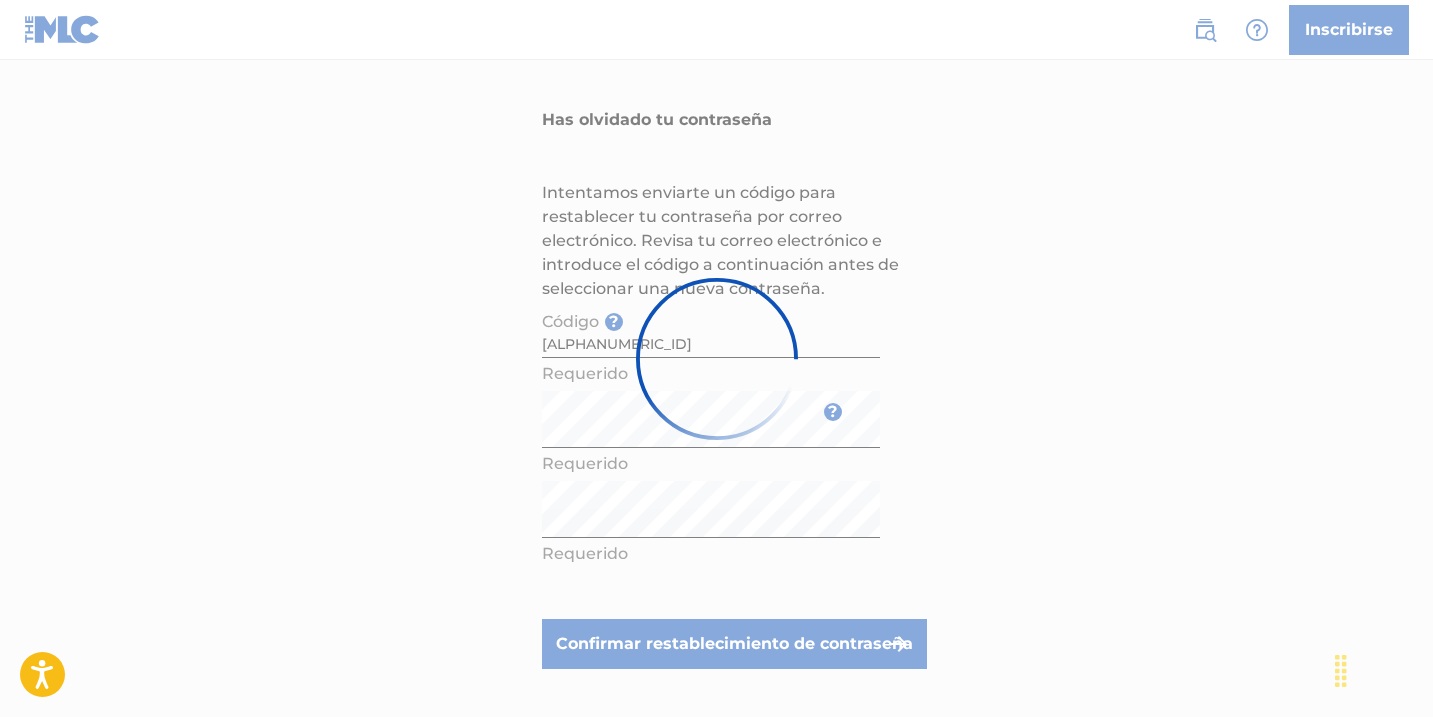scroll, scrollTop: 0, scrollLeft: 0, axis: both 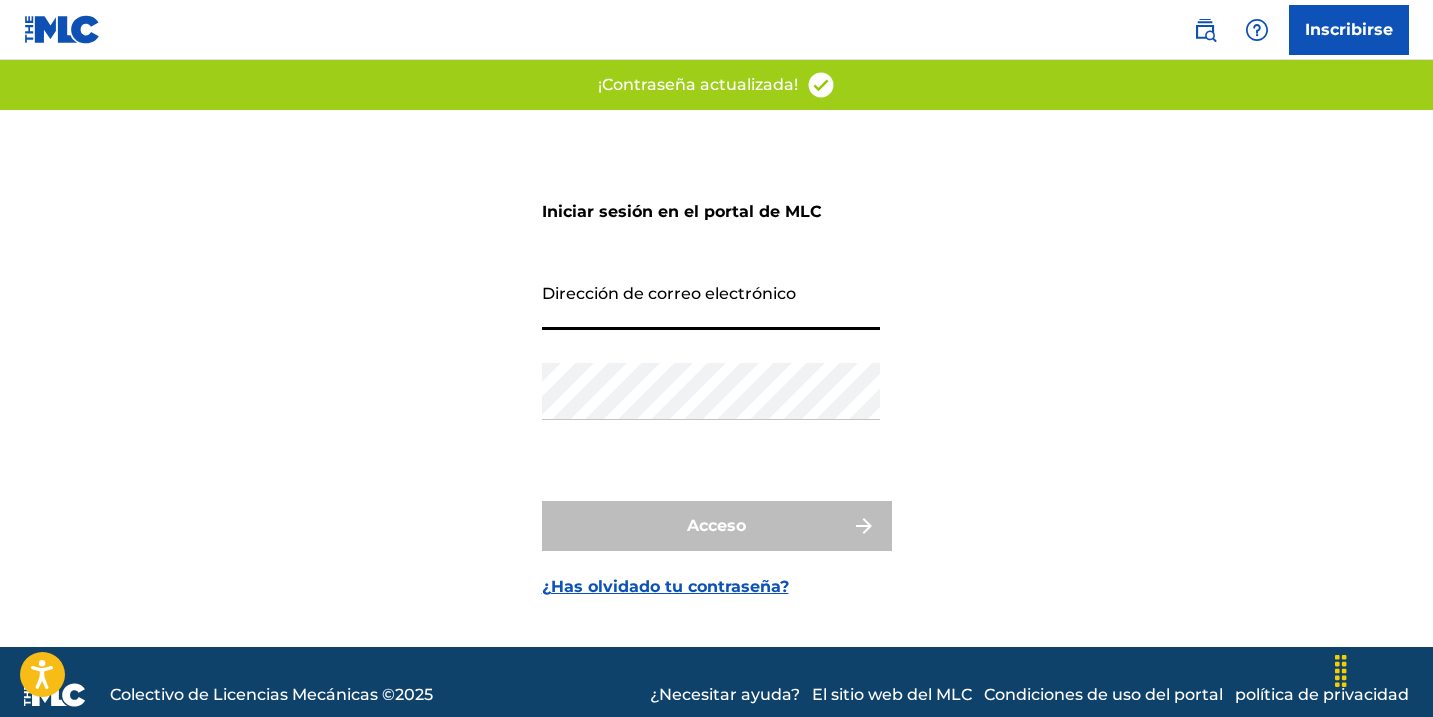 click on "Dirección de correo electrónico" at bounding box center [711, 301] 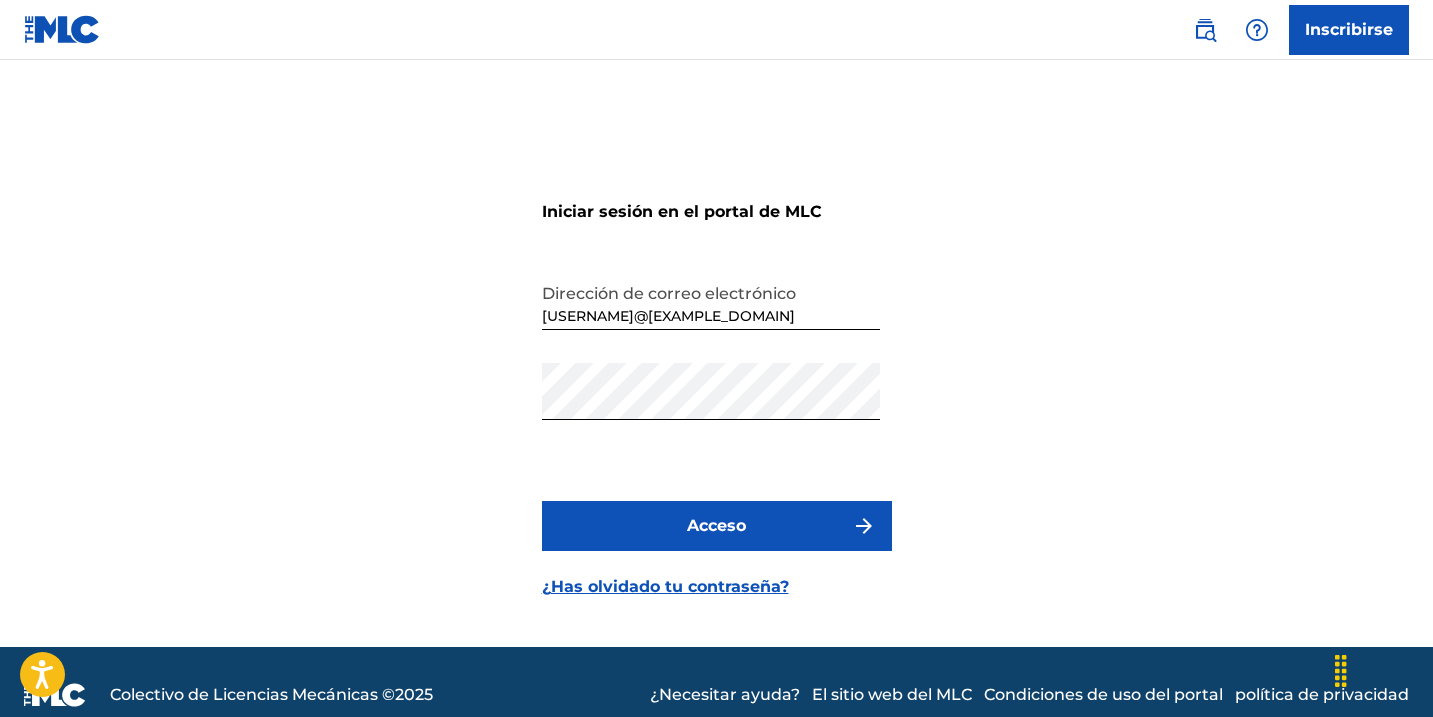 click on "Acceso" at bounding box center (717, 526) 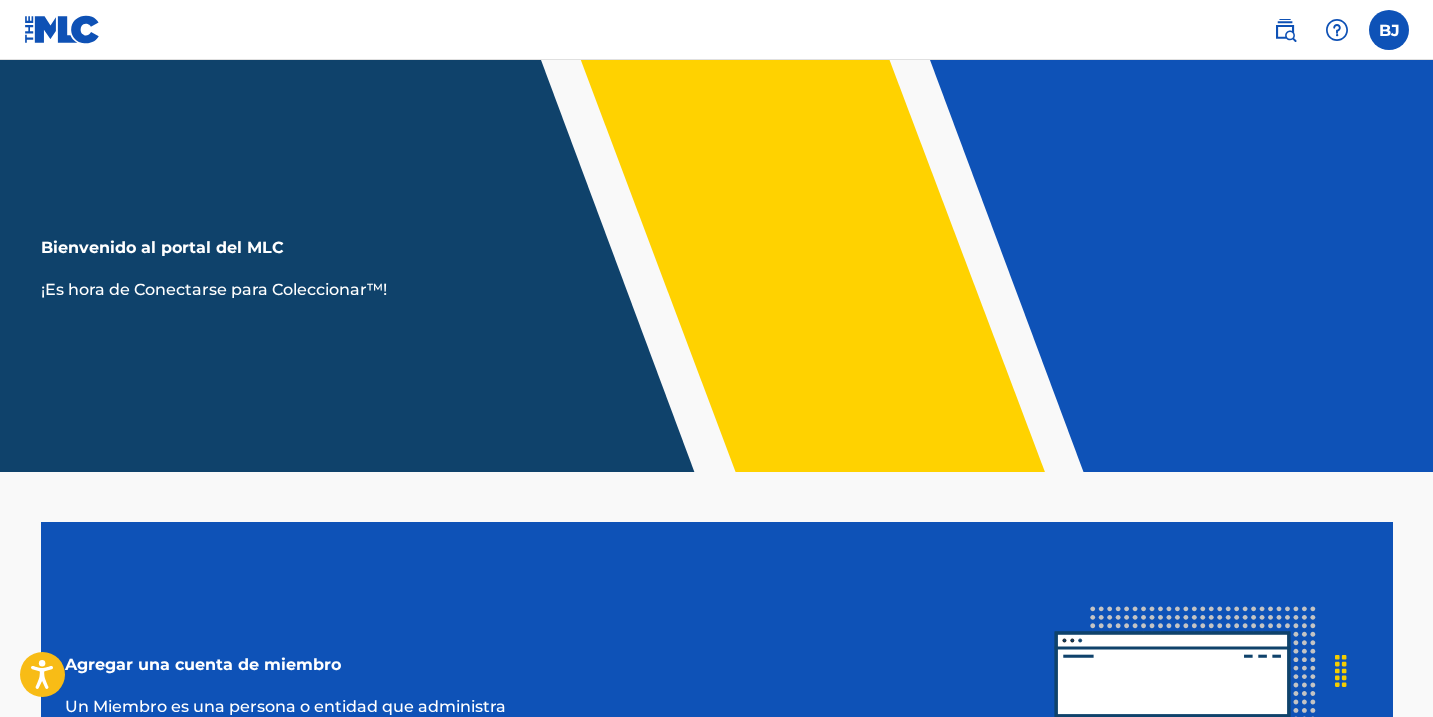 scroll, scrollTop: 0, scrollLeft: 0, axis: both 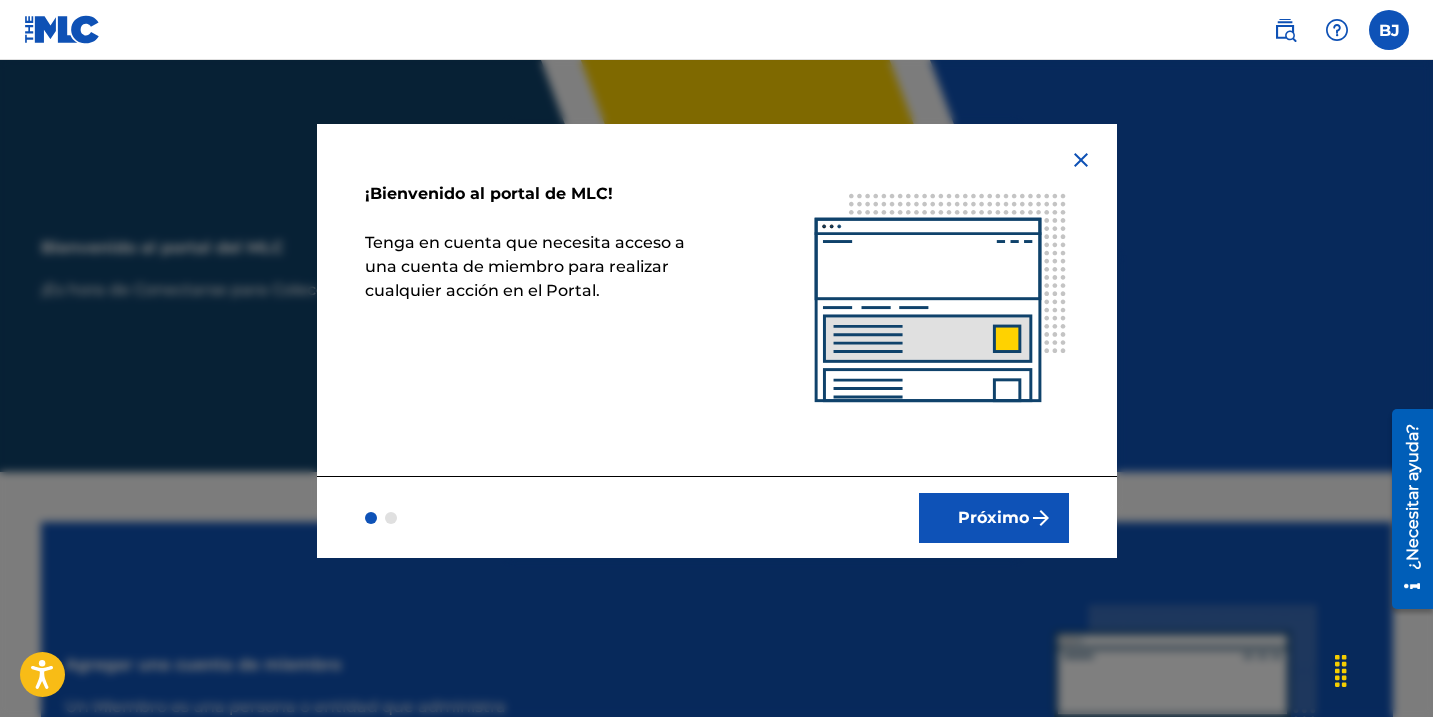 click on "Próximo" at bounding box center [993, 517] 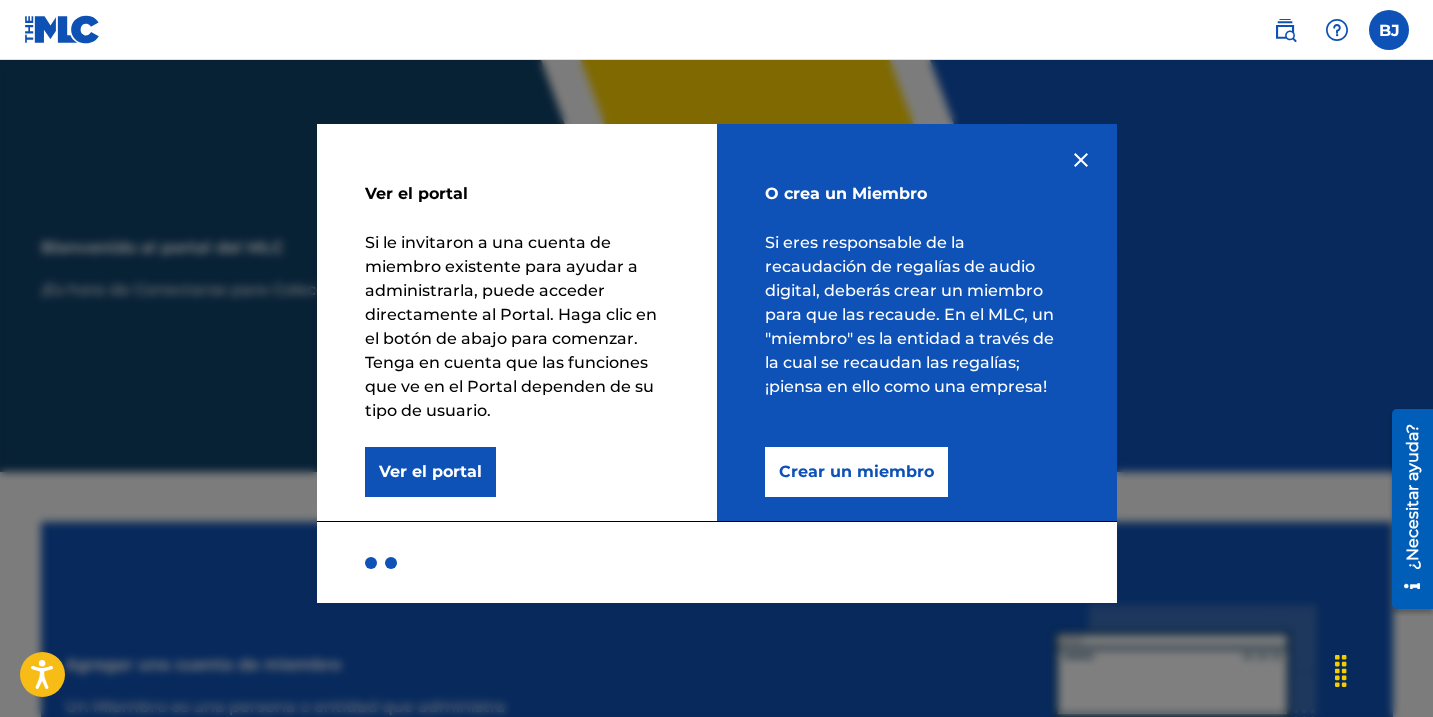 click on "Crear un miembro" at bounding box center [856, 472] 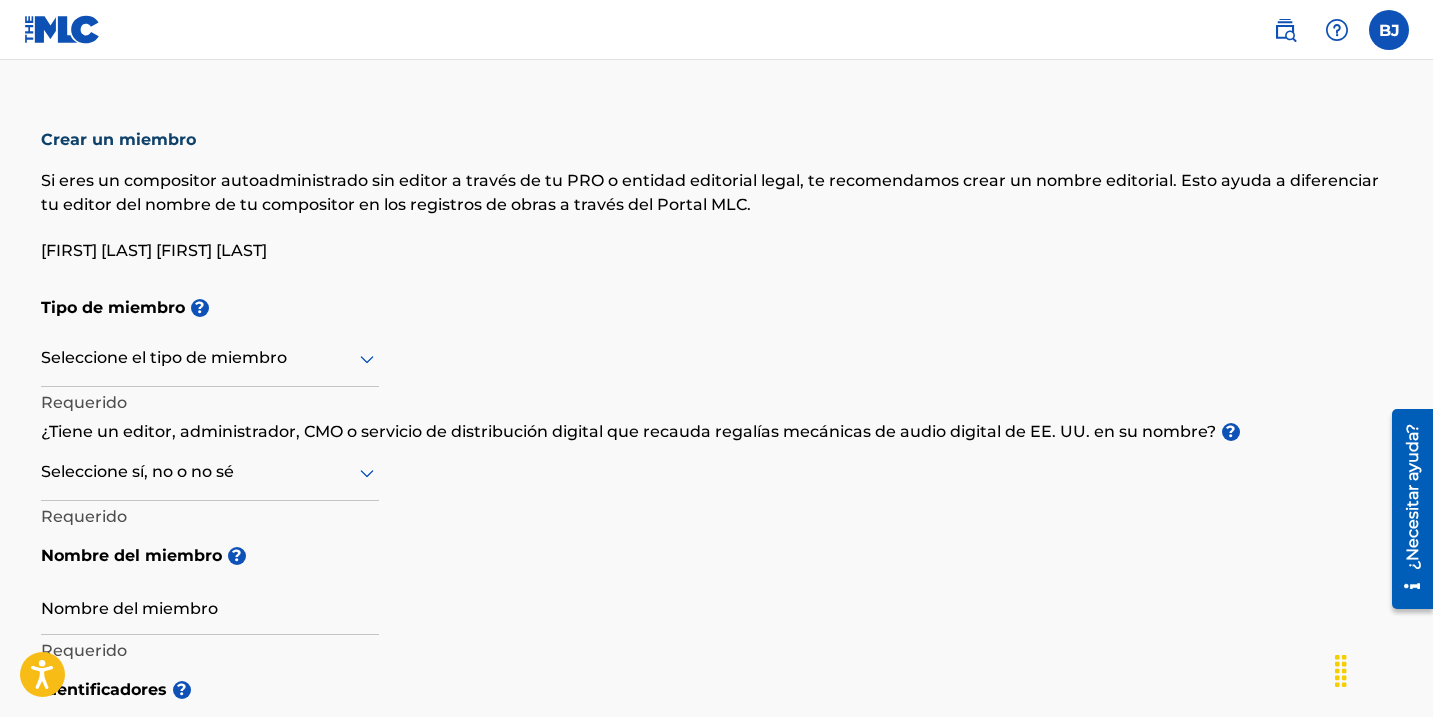 click on "Tipo de miembro ?" at bounding box center [717, 308] 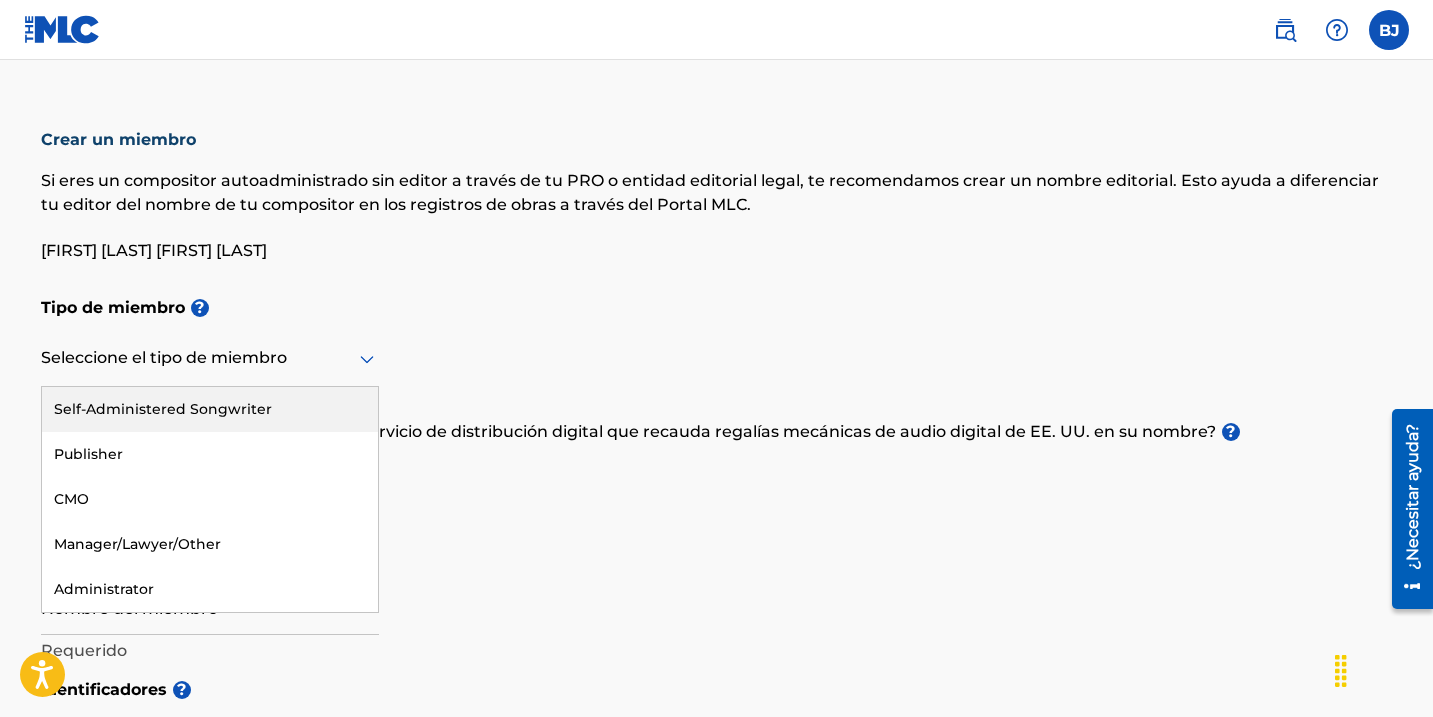 click at bounding box center (210, 358) 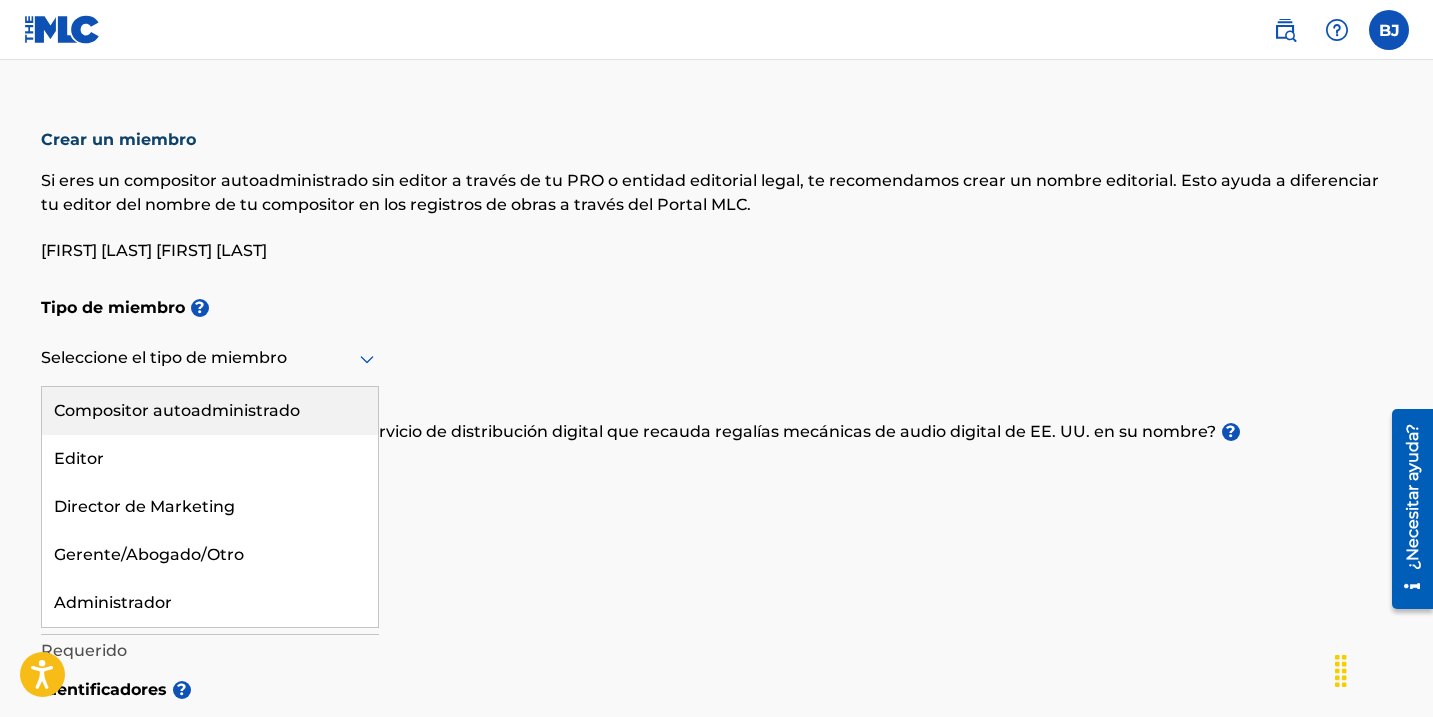 click on "Compositor autoadministrado" at bounding box center [210, 411] 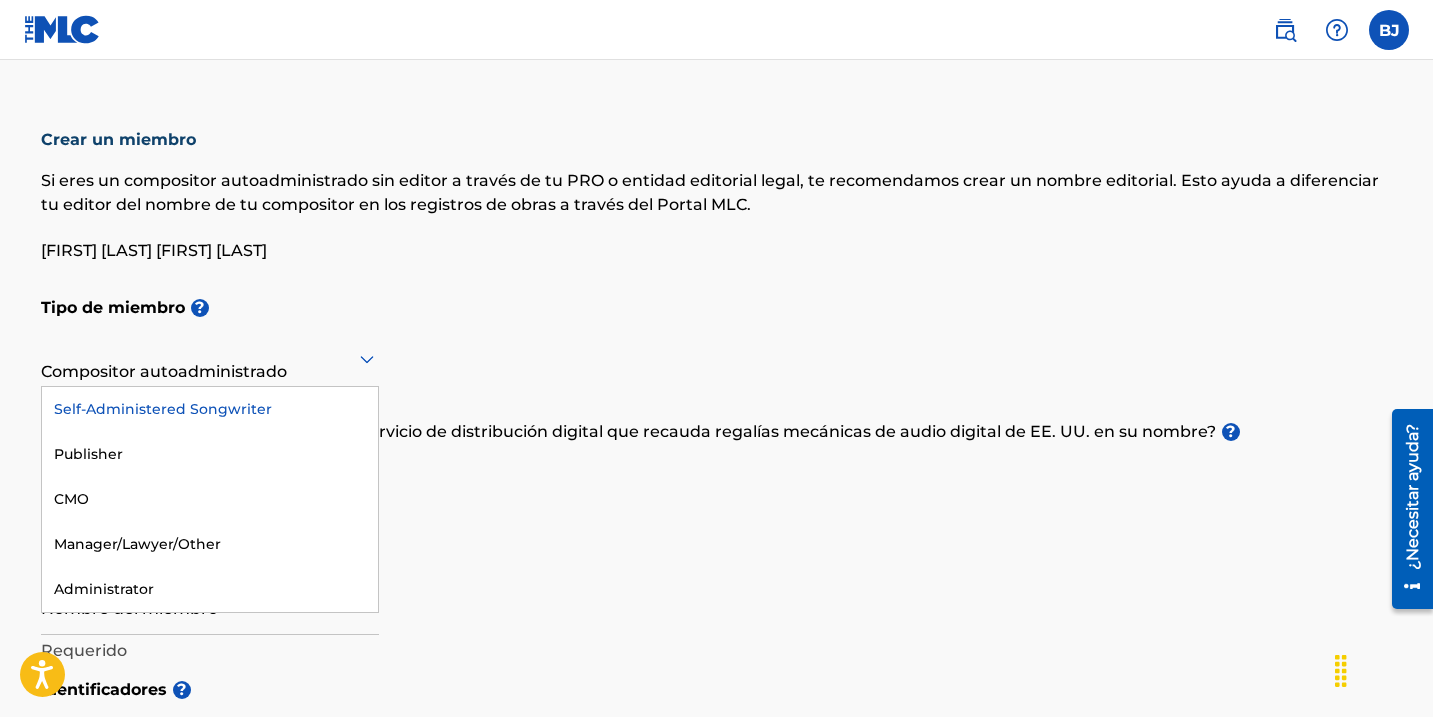 click on "Compositor autoadministrado" at bounding box center (164, 371) 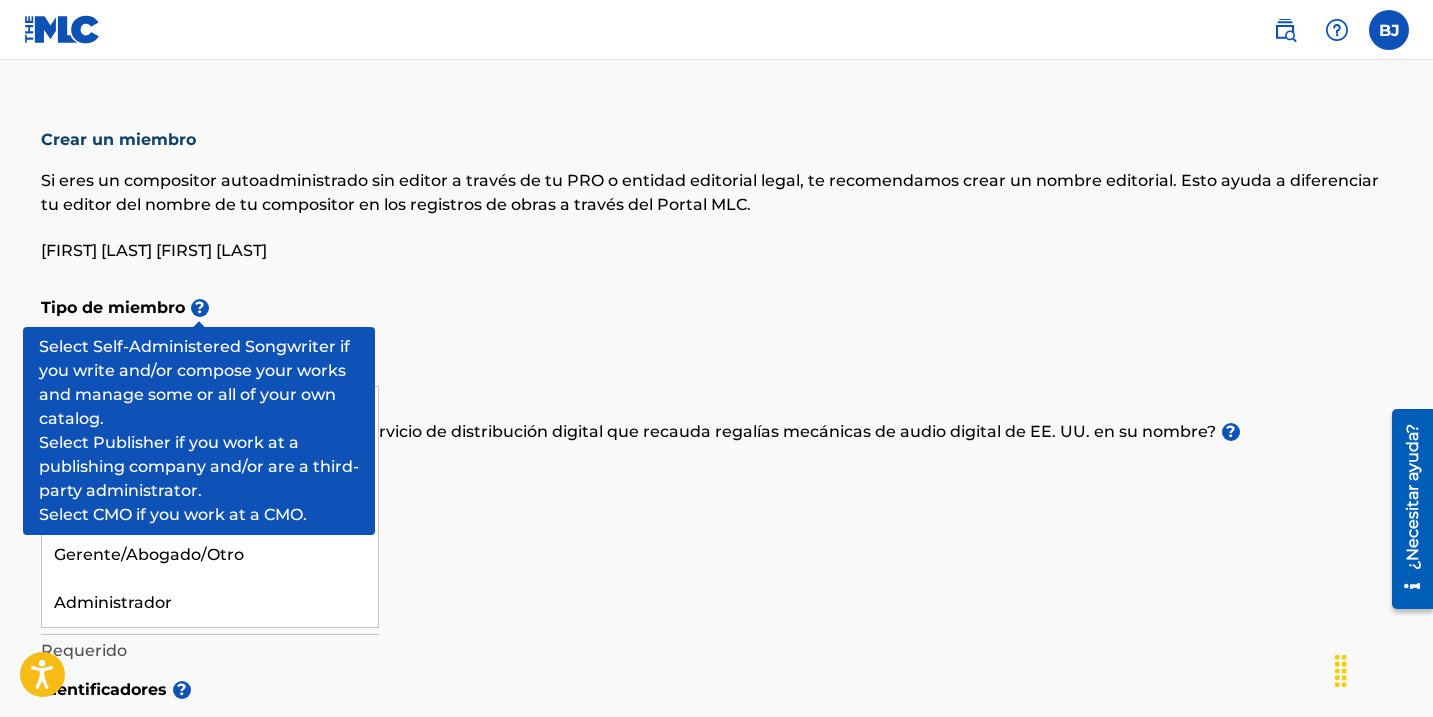 click on "?" at bounding box center [200, 308] 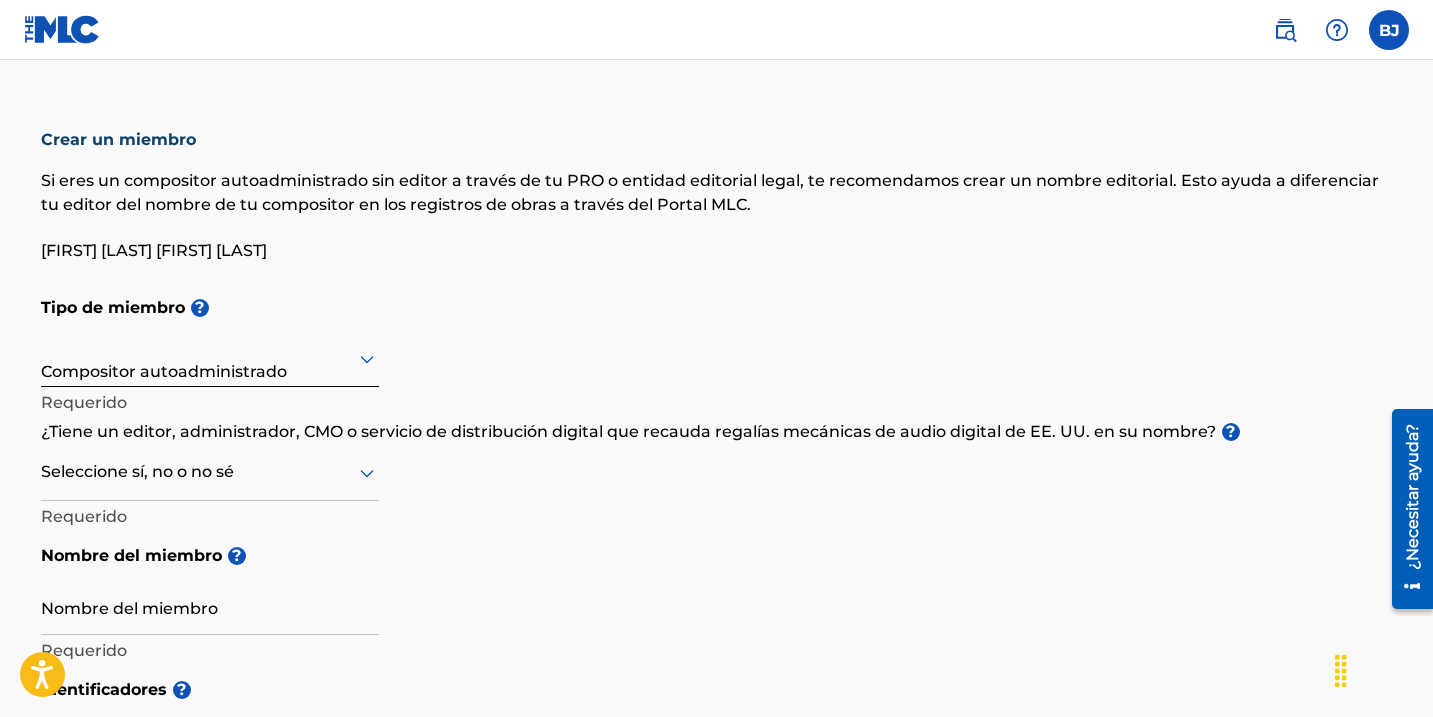 click on "[FIRST] [LAST] [FIRST] [LAST]" at bounding box center [717, 251] 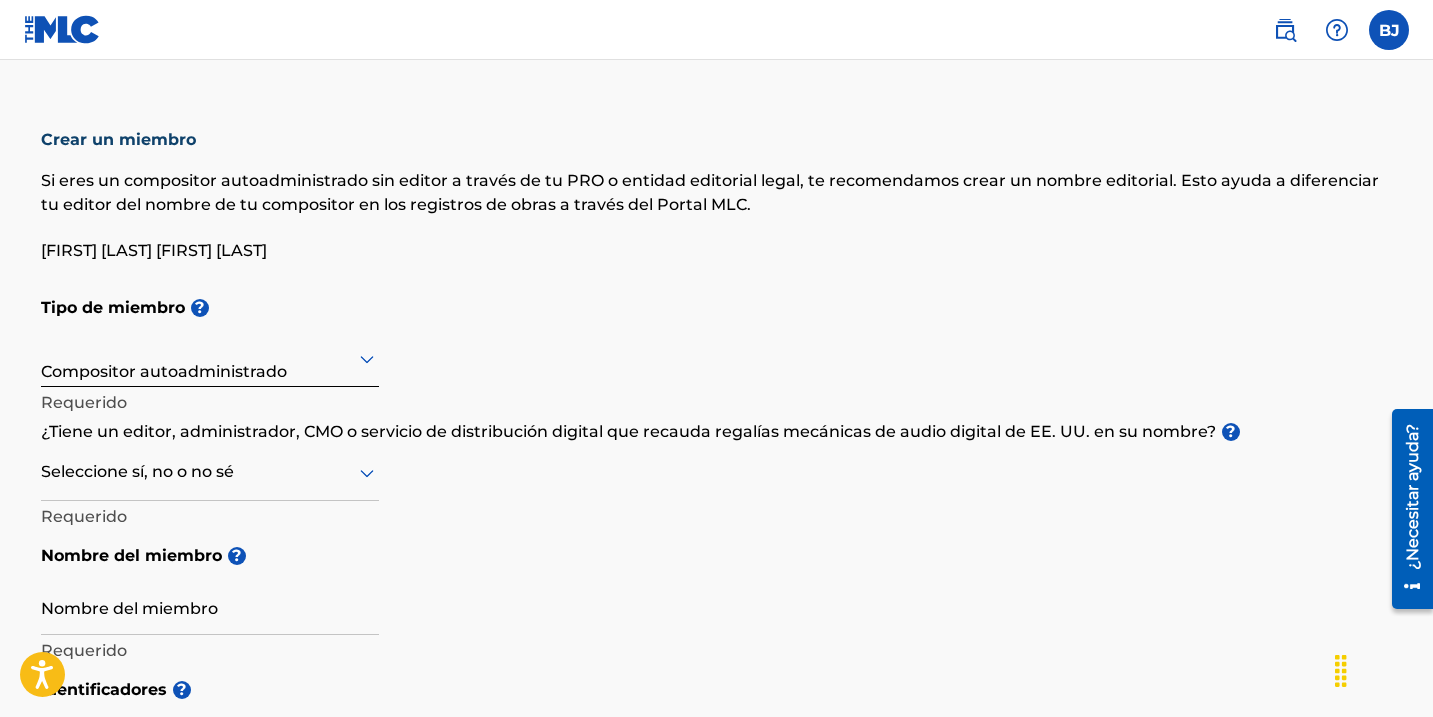 click on "[FIRST] [LAST] [FIRST] [LAST]" at bounding box center (717, 251) 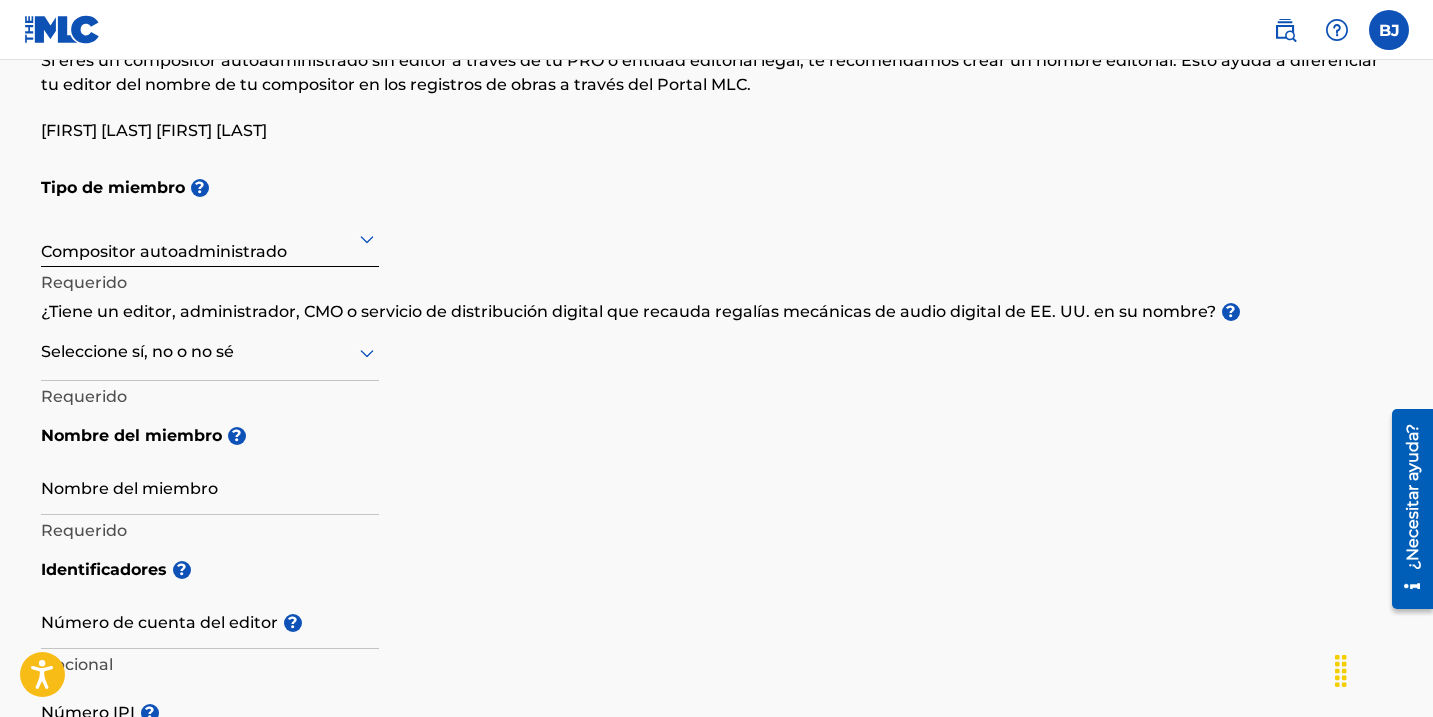 scroll, scrollTop: 160, scrollLeft: 0, axis: vertical 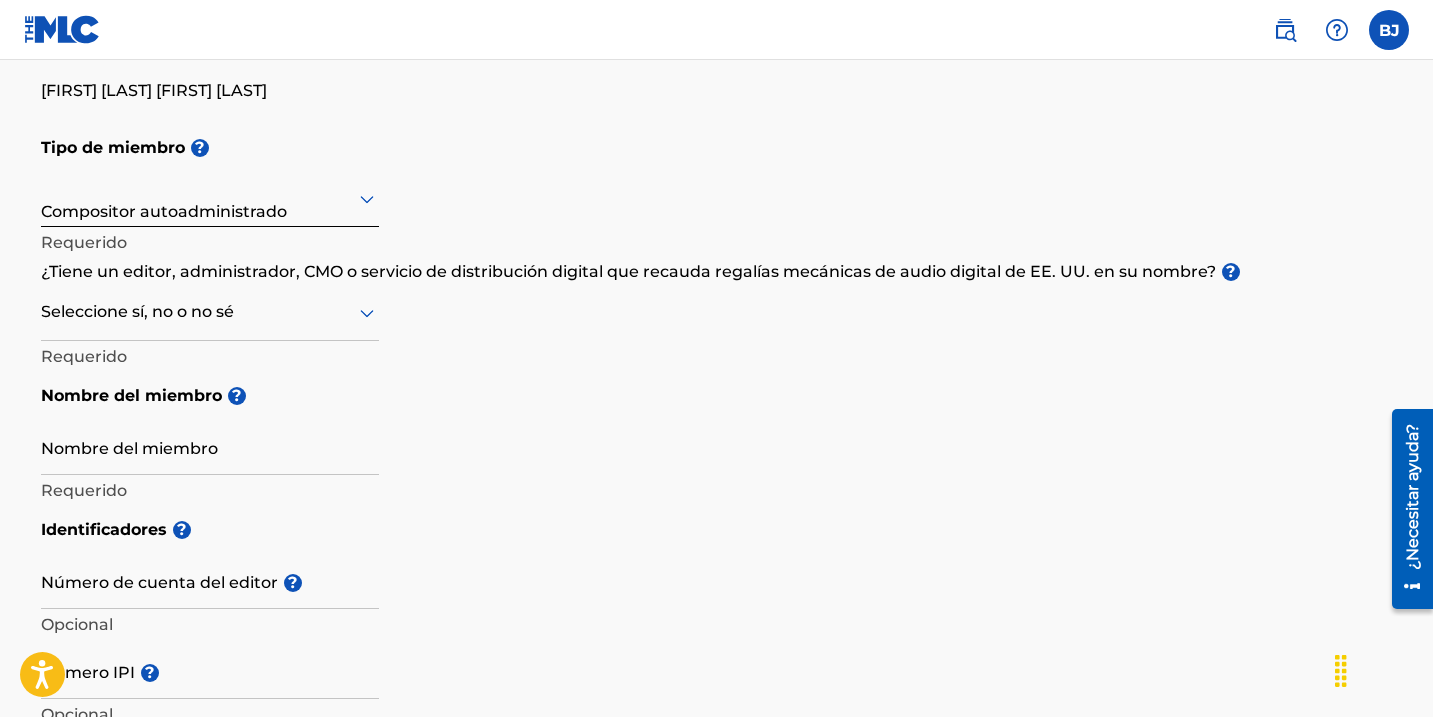 click on "Tipo de miembro ? Compositor autoadministrado Requerido ¿Tiene un editor, administrador, CMO o servicio de distribución digital que recauda regalías mecánicas de audio digital de EE. UU. en su nombre? ? Seleccione sí, no o no sé Requerido Nombre del miembro ? Nombre del miembro Requerido" at bounding box center (717, 317) 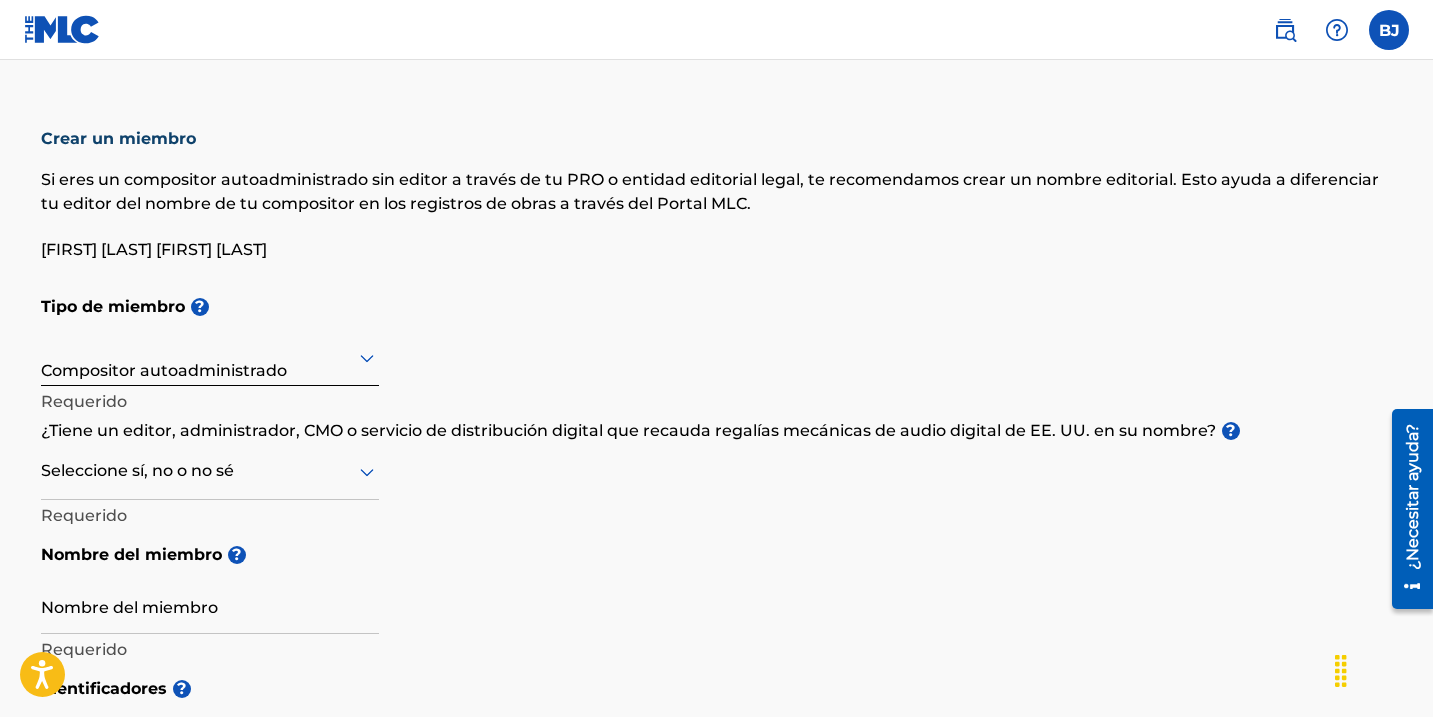 scroll, scrollTop: 0, scrollLeft: 0, axis: both 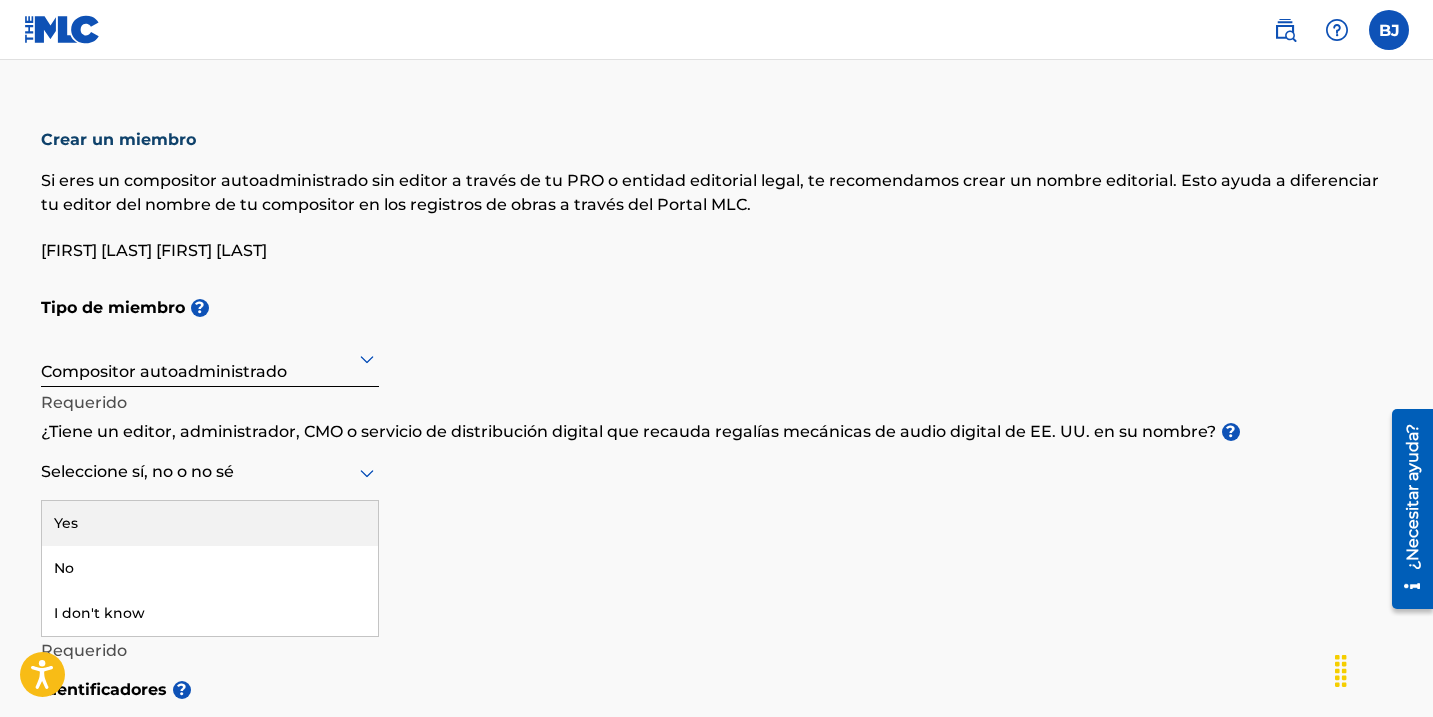 click at bounding box center (210, 472) 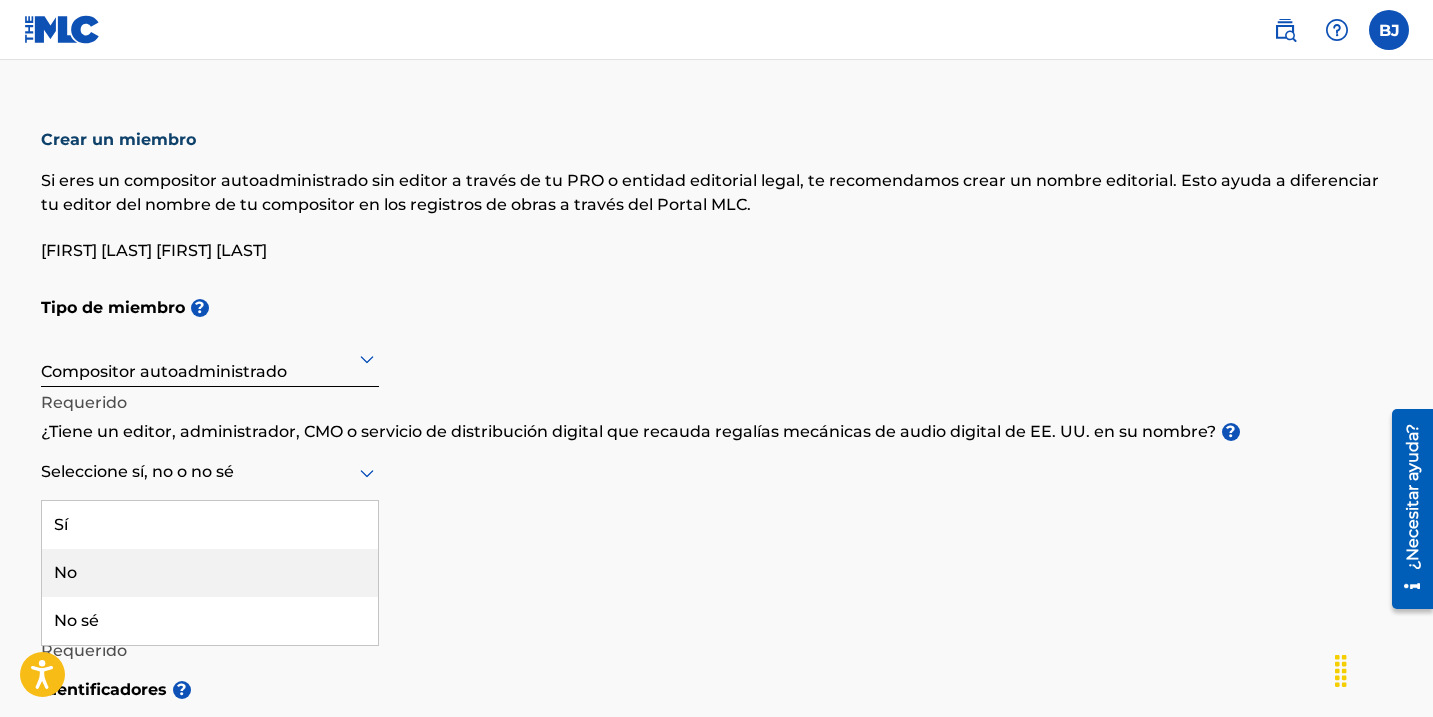 click on "No" at bounding box center (210, 573) 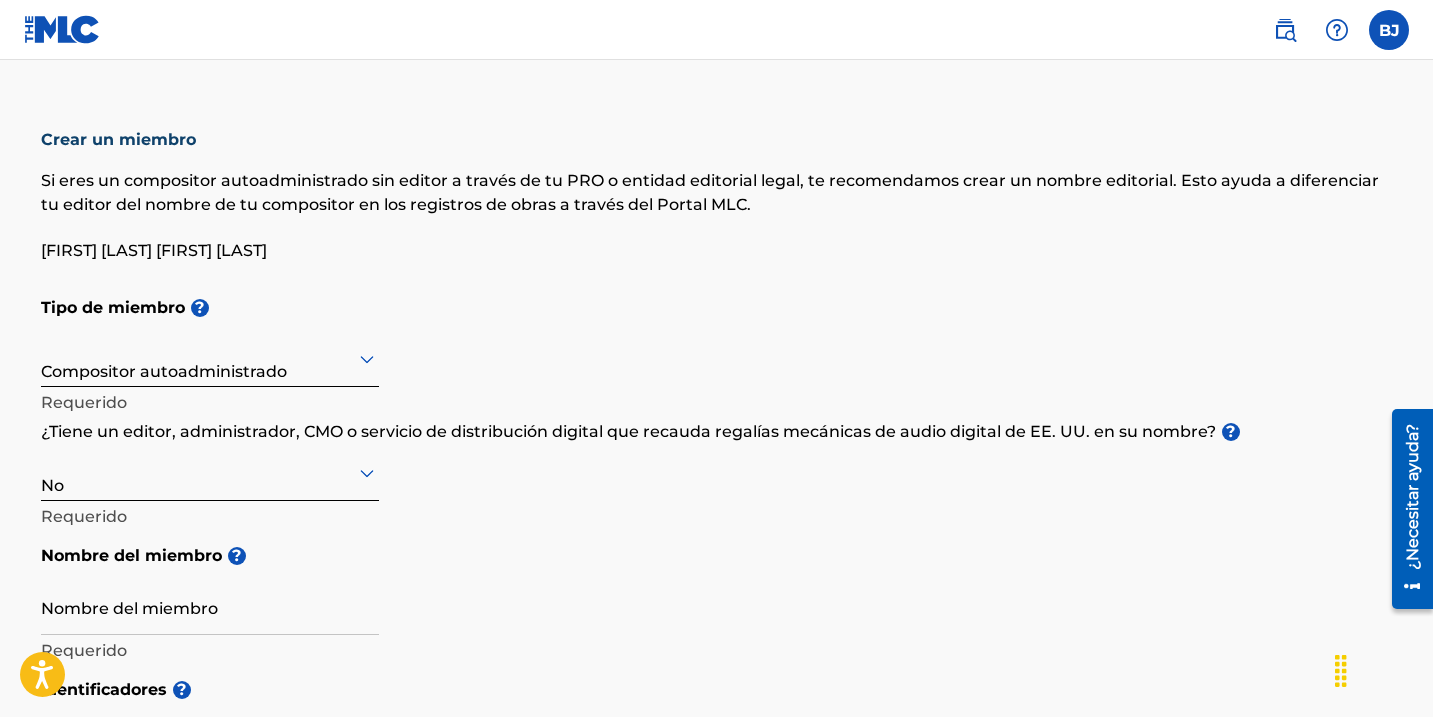 click on "Nombre del miembro ?" at bounding box center (717, 556) 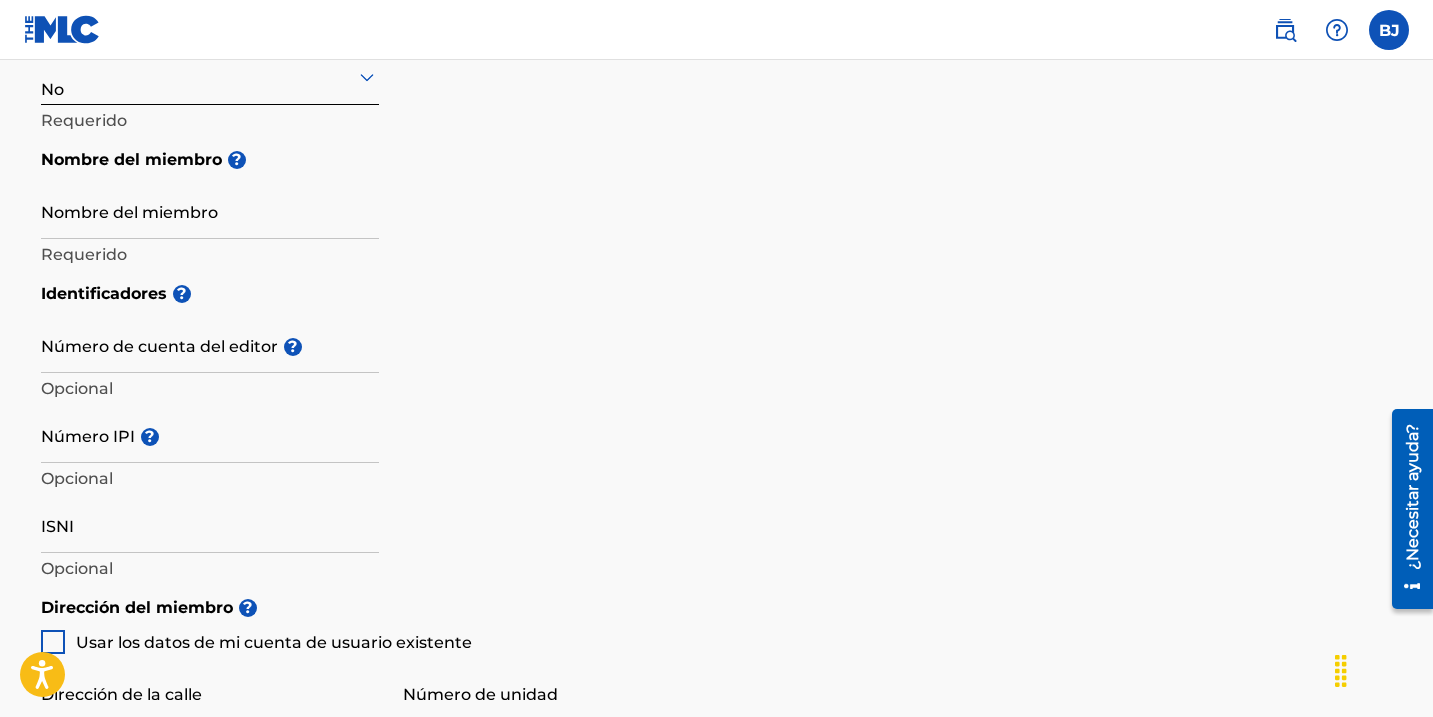 scroll, scrollTop: 400, scrollLeft: 0, axis: vertical 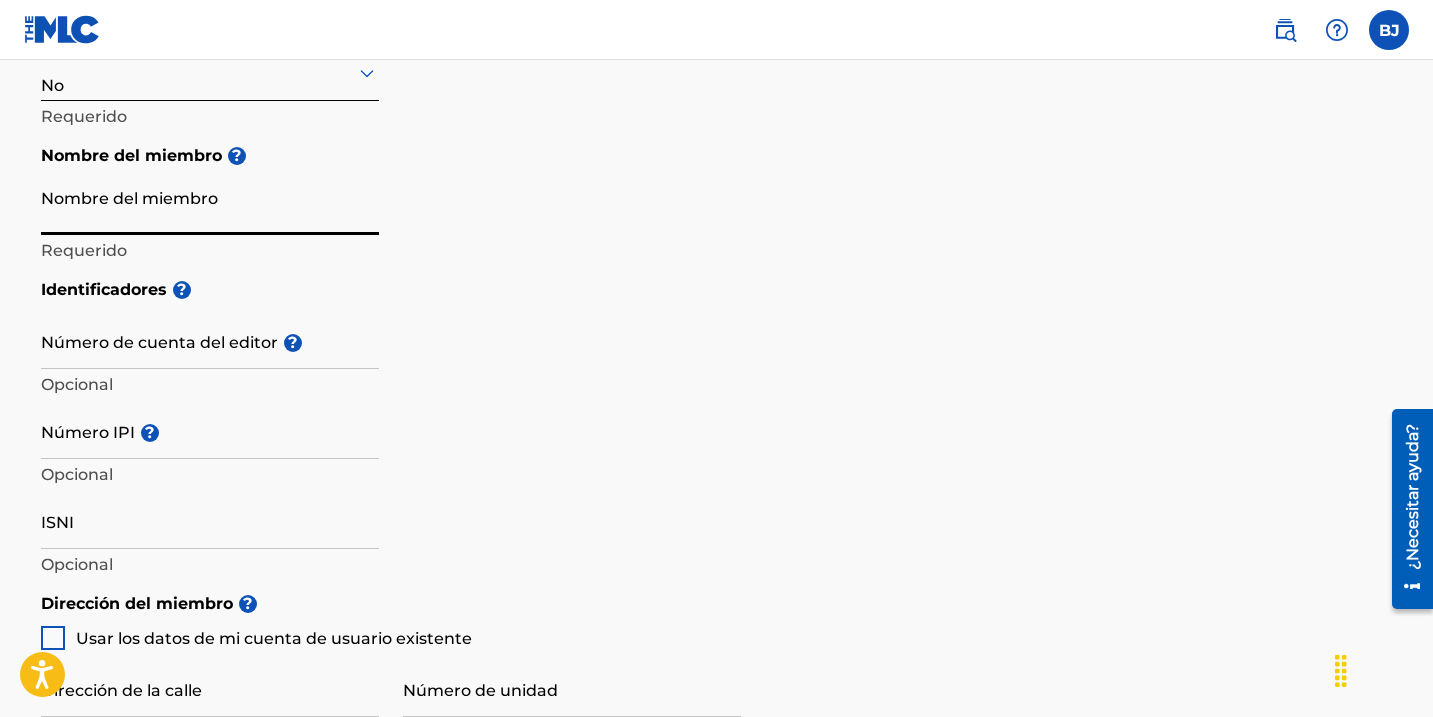 click on "Nombre del miembro" at bounding box center (210, 206) 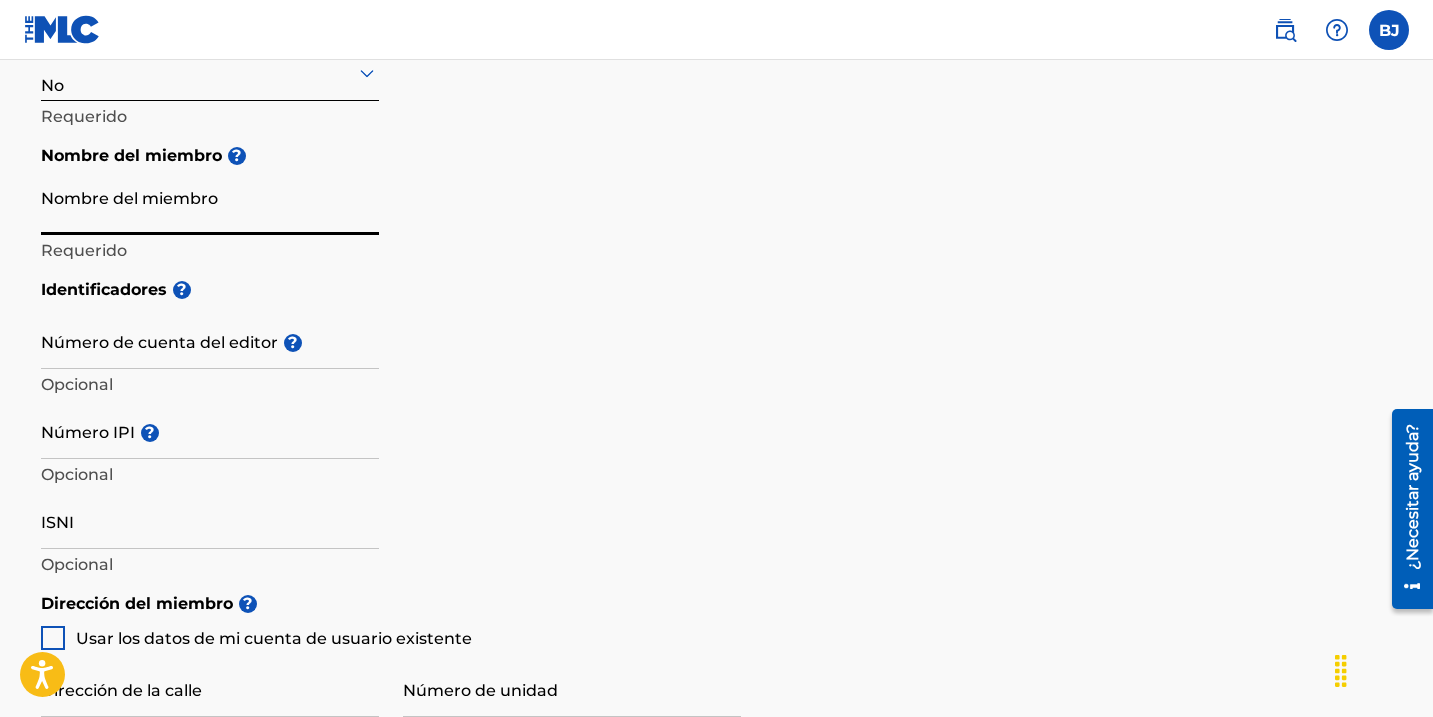 type on "[FIRST] [LAST]" 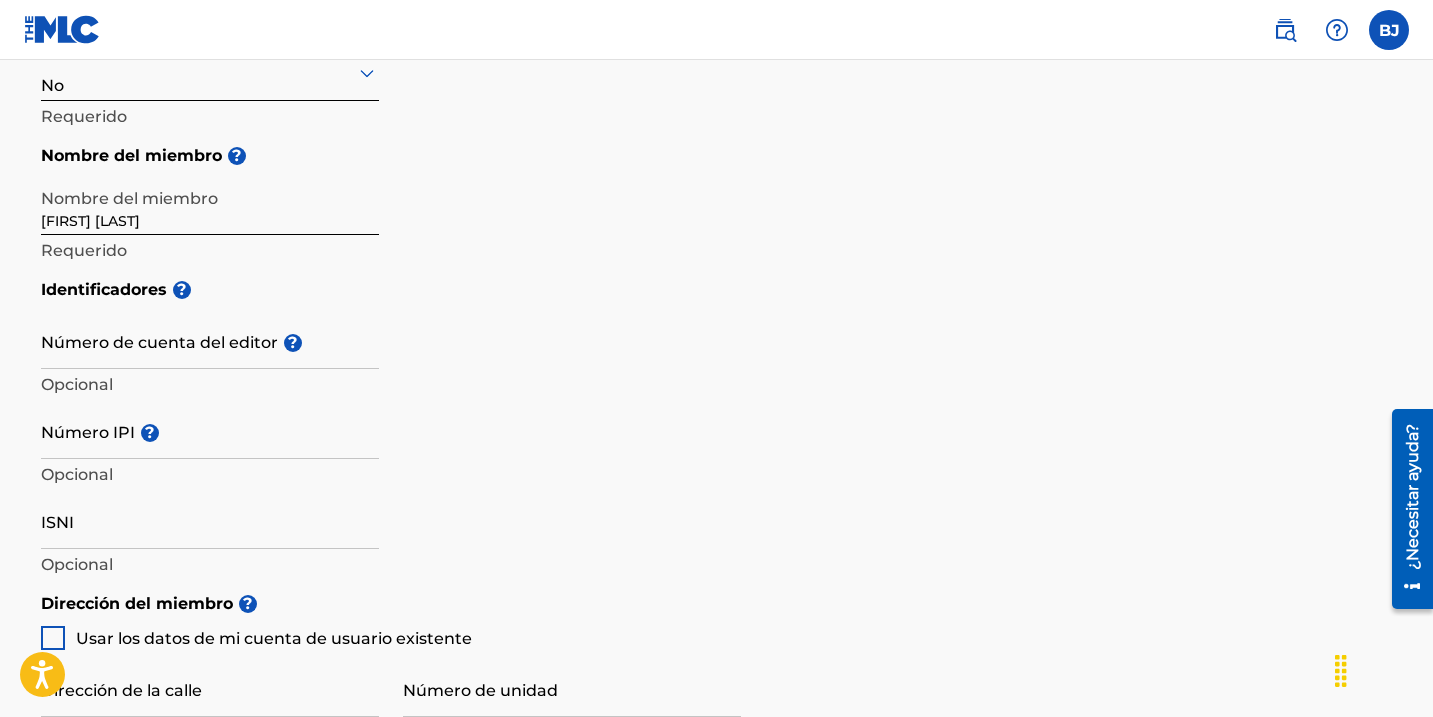 click on "[FIRST] [LAST]" at bounding box center (717, 77) 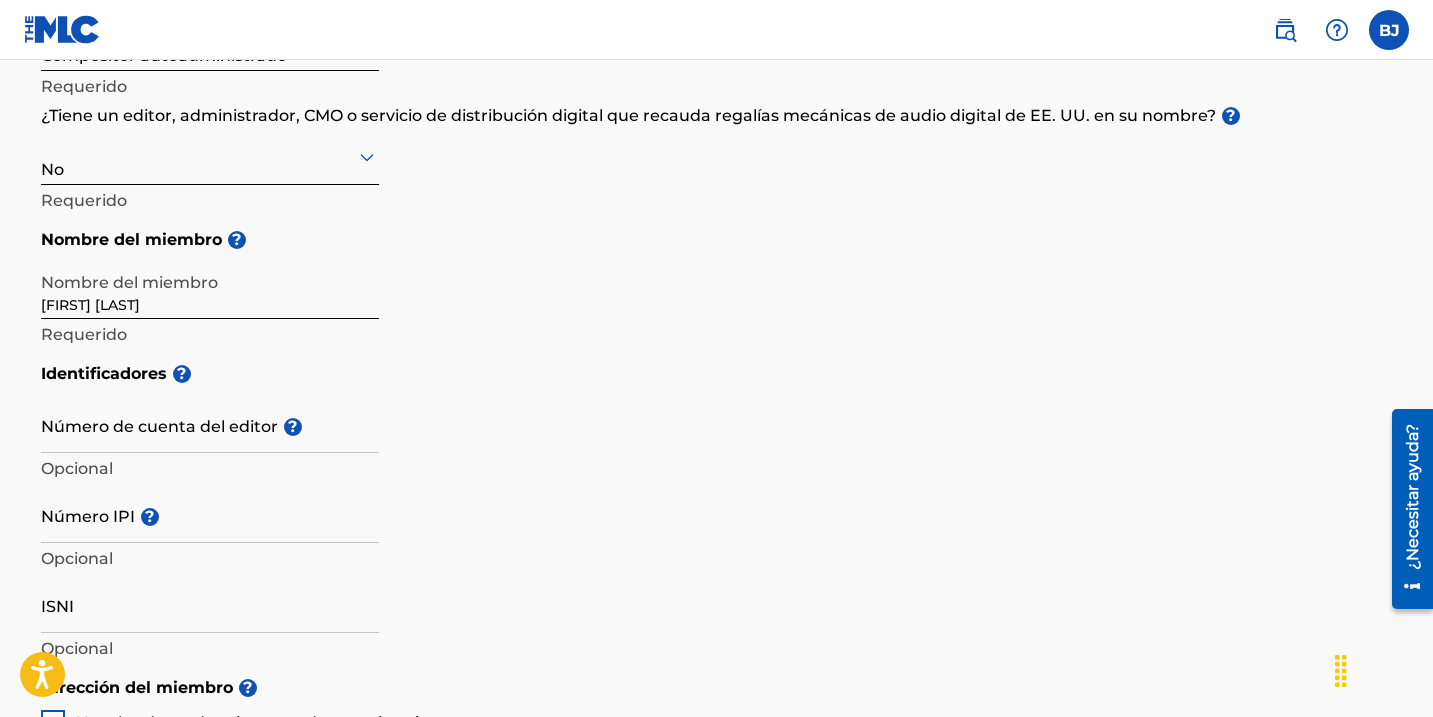 scroll, scrollTop: 320, scrollLeft: 0, axis: vertical 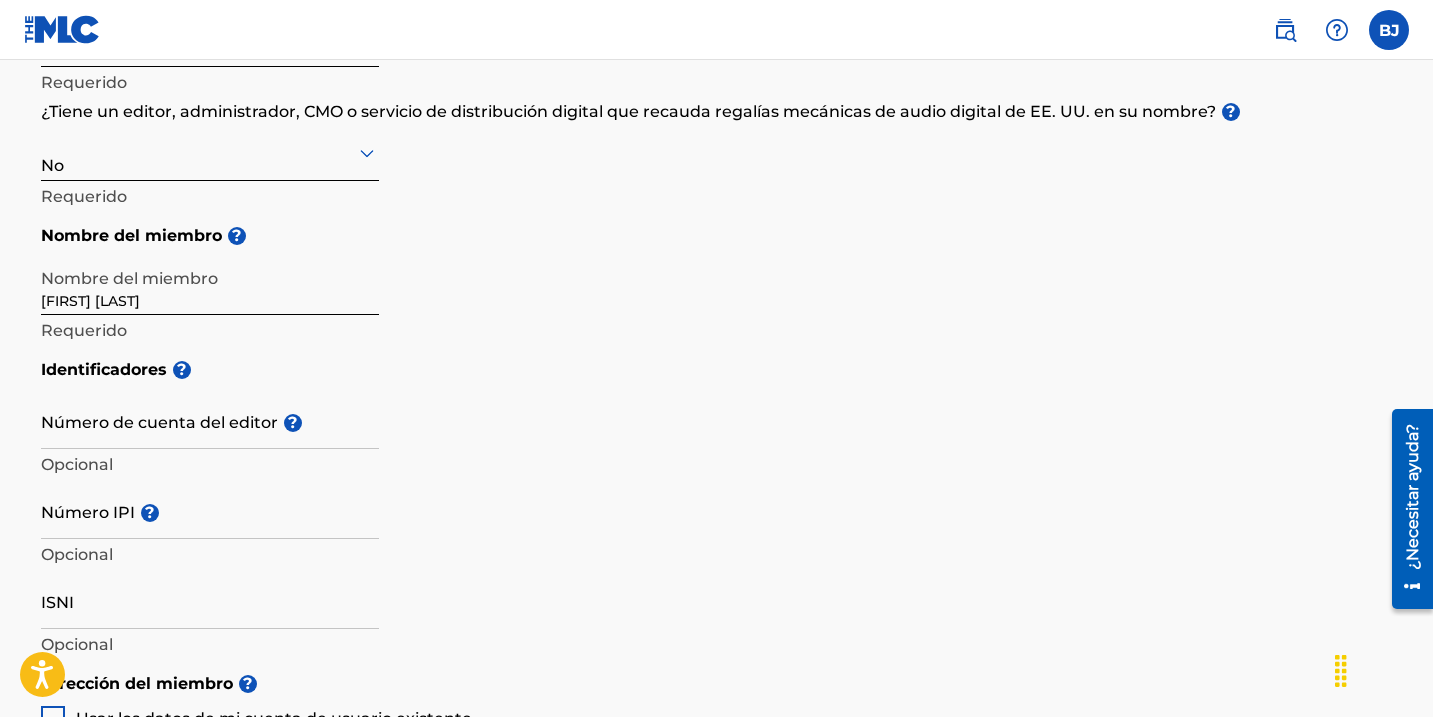 click on "[FIRST] [LAST]" at bounding box center [717, 157] 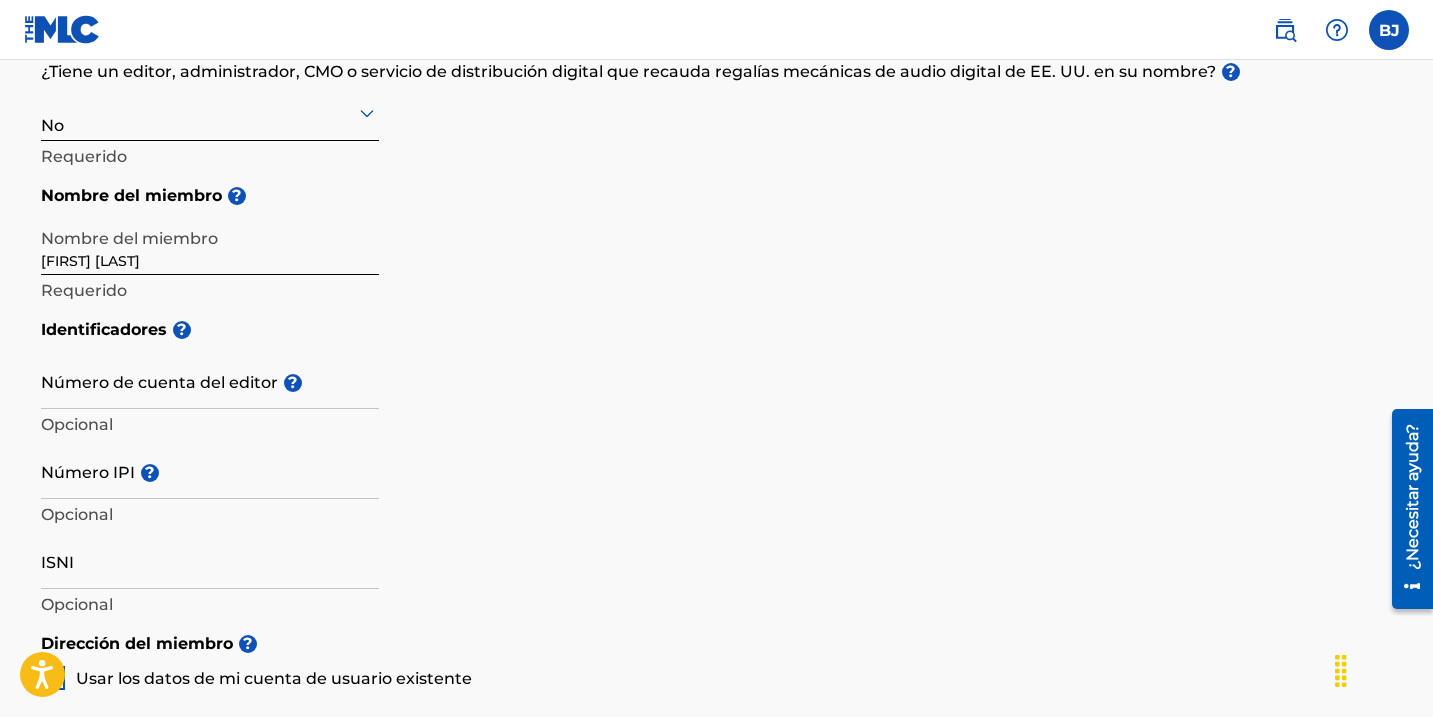 scroll, scrollTop: 400, scrollLeft: 0, axis: vertical 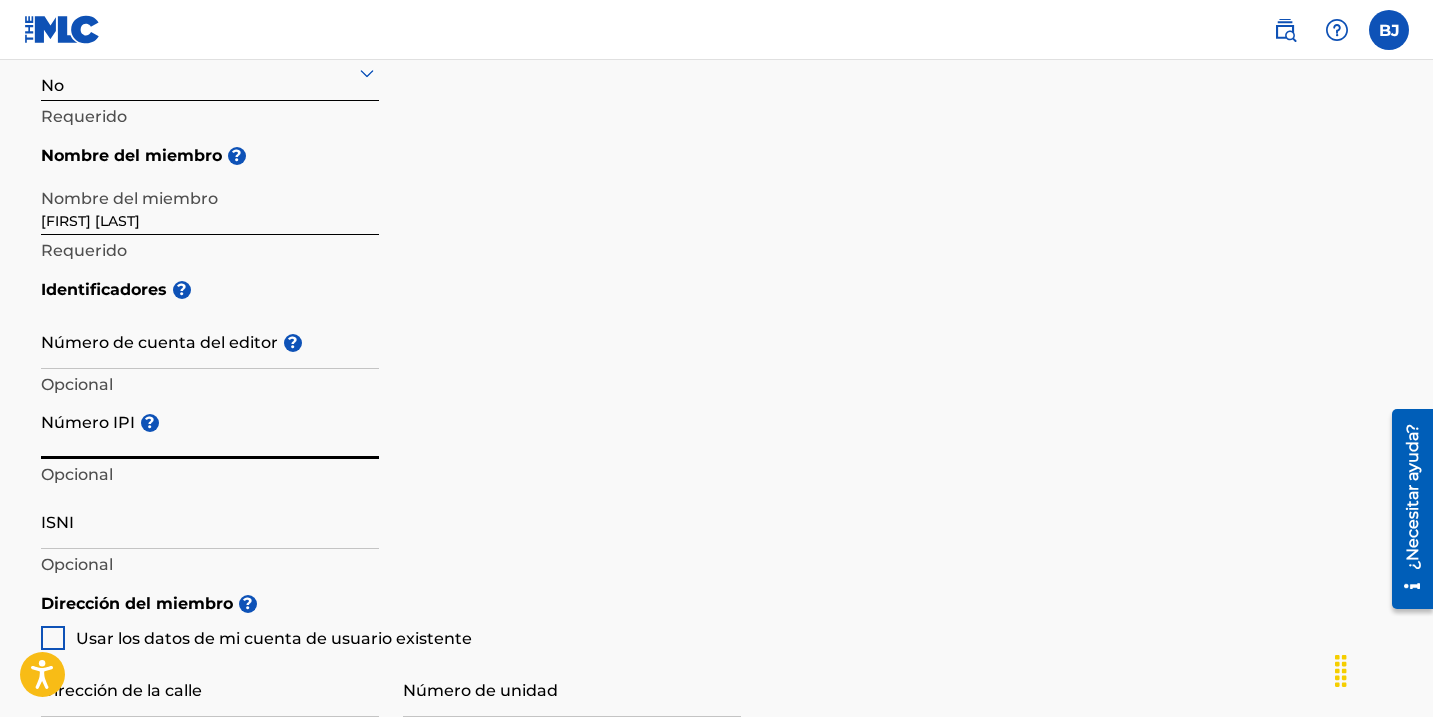 click on "Número IPI ?" at bounding box center (210, 430) 